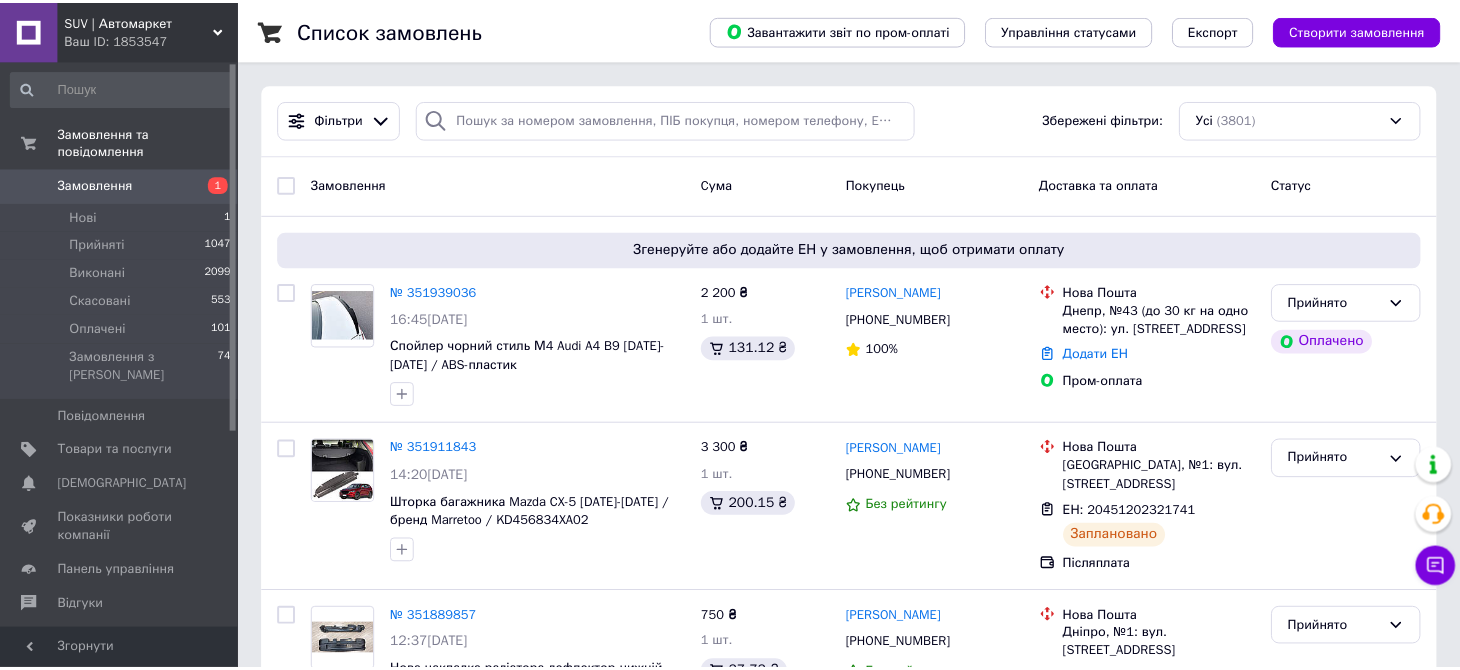 scroll, scrollTop: 0, scrollLeft: 0, axis: both 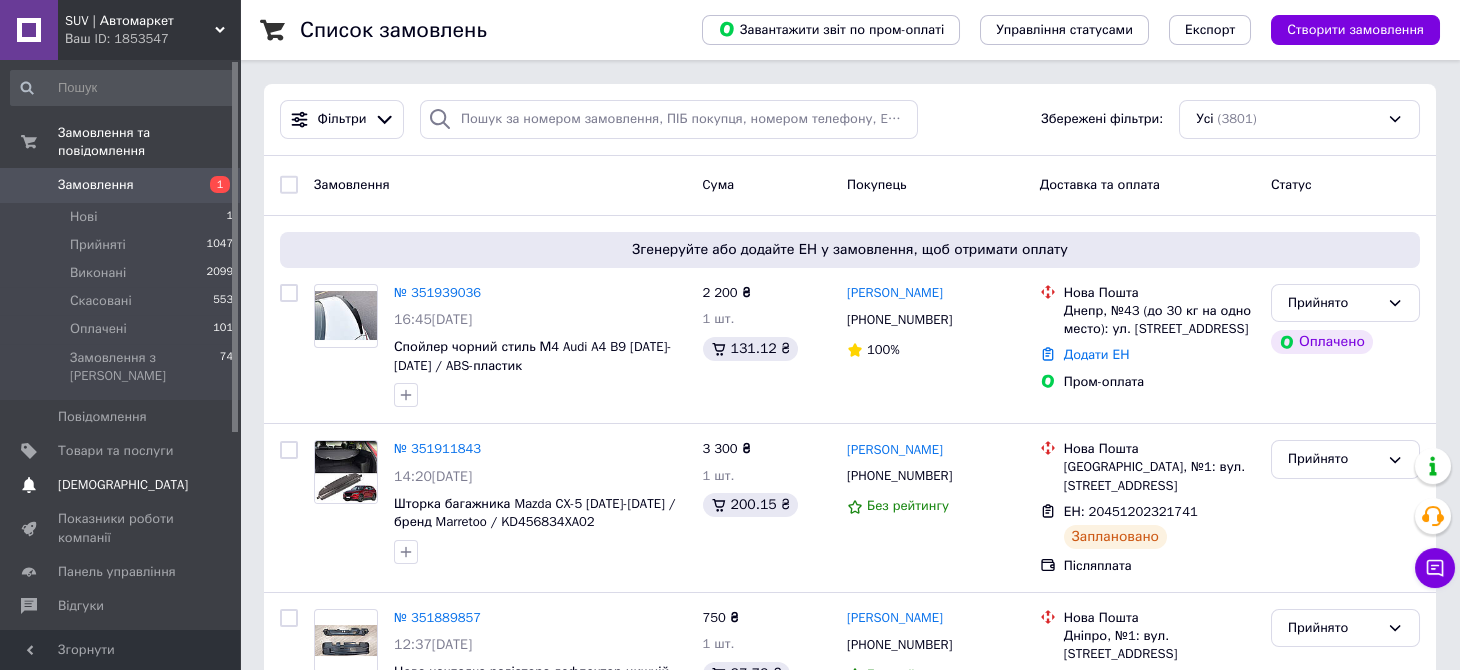 click on "[DEMOGRAPHIC_DATA]" at bounding box center (123, 485) 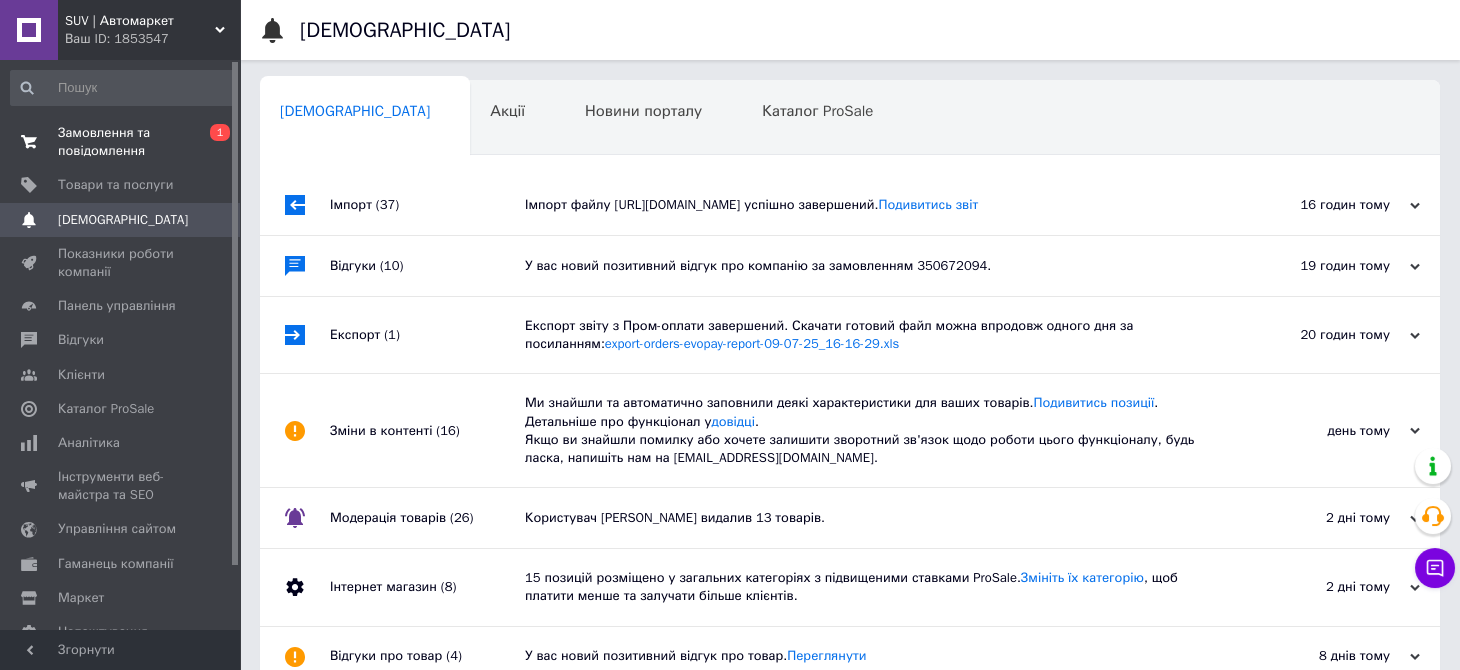 click on "Замовлення та повідомлення" at bounding box center (121, 142) 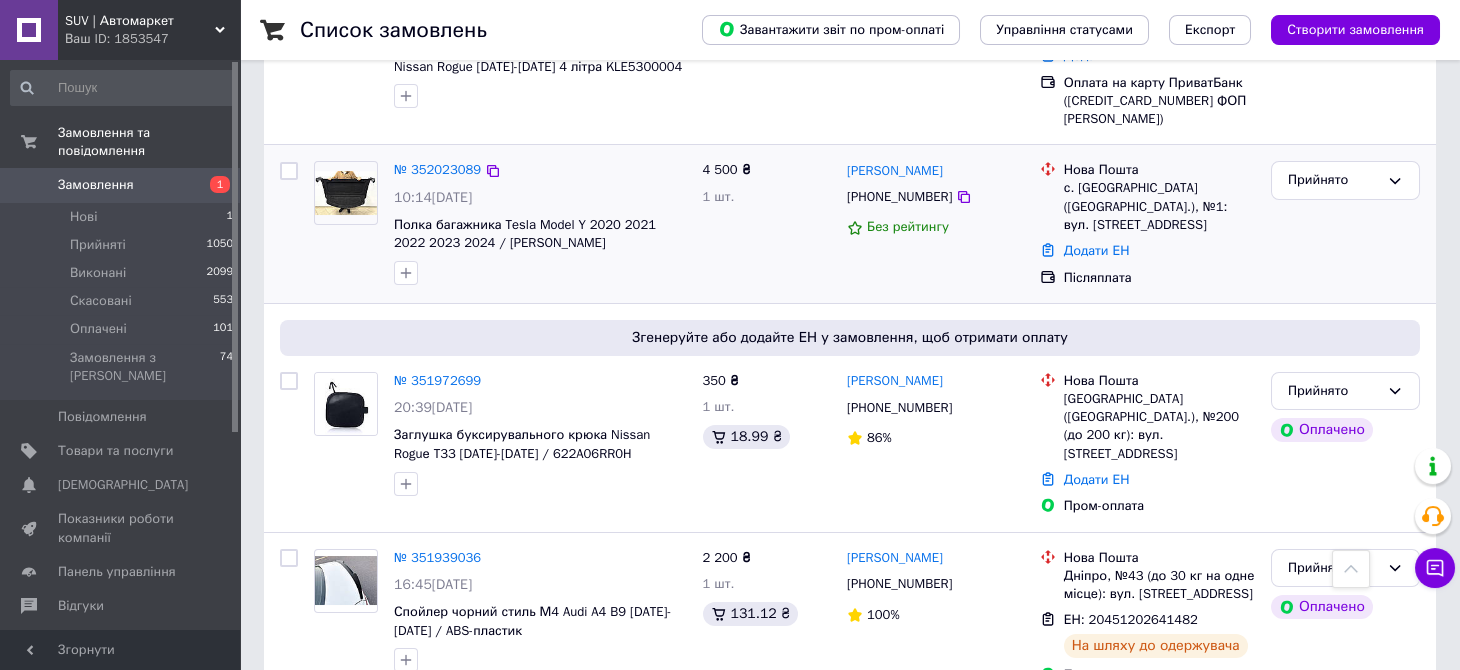 scroll, scrollTop: 0, scrollLeft: 0, axis: both 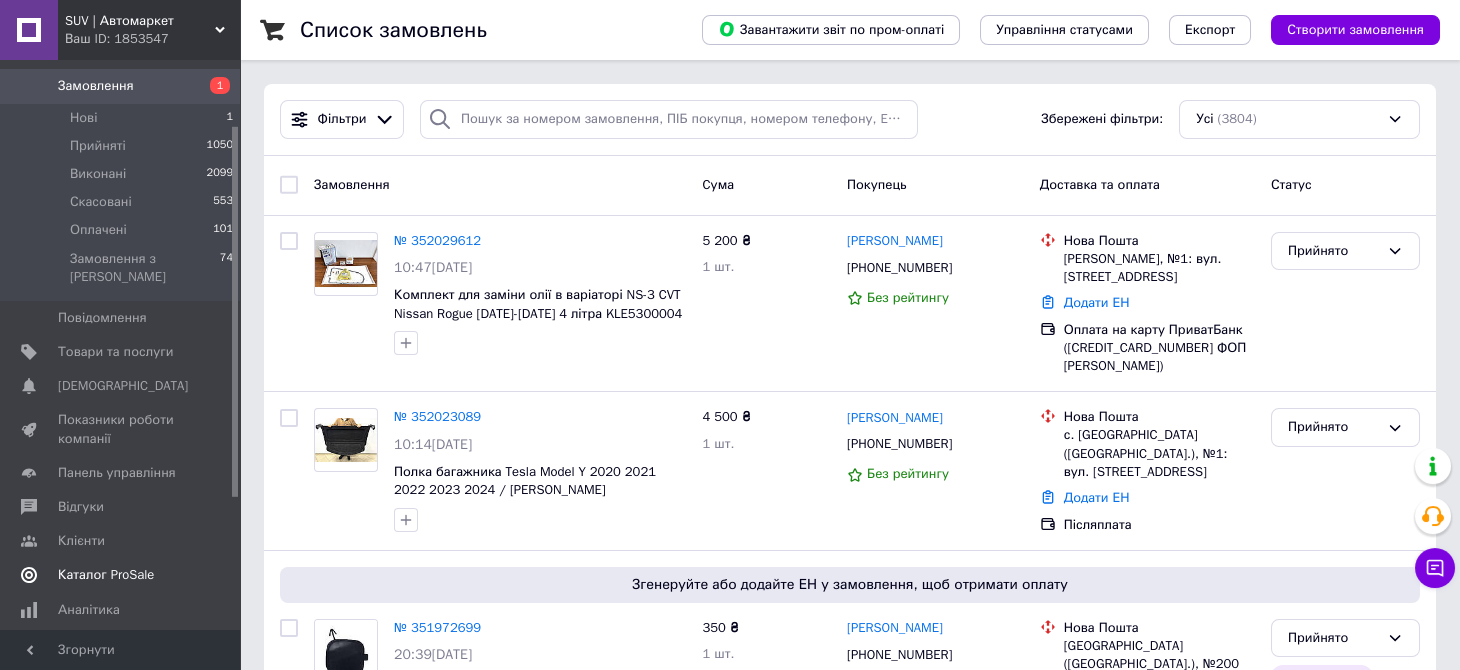 click on "Каталог ProSale" at bounding box center [122, 575] 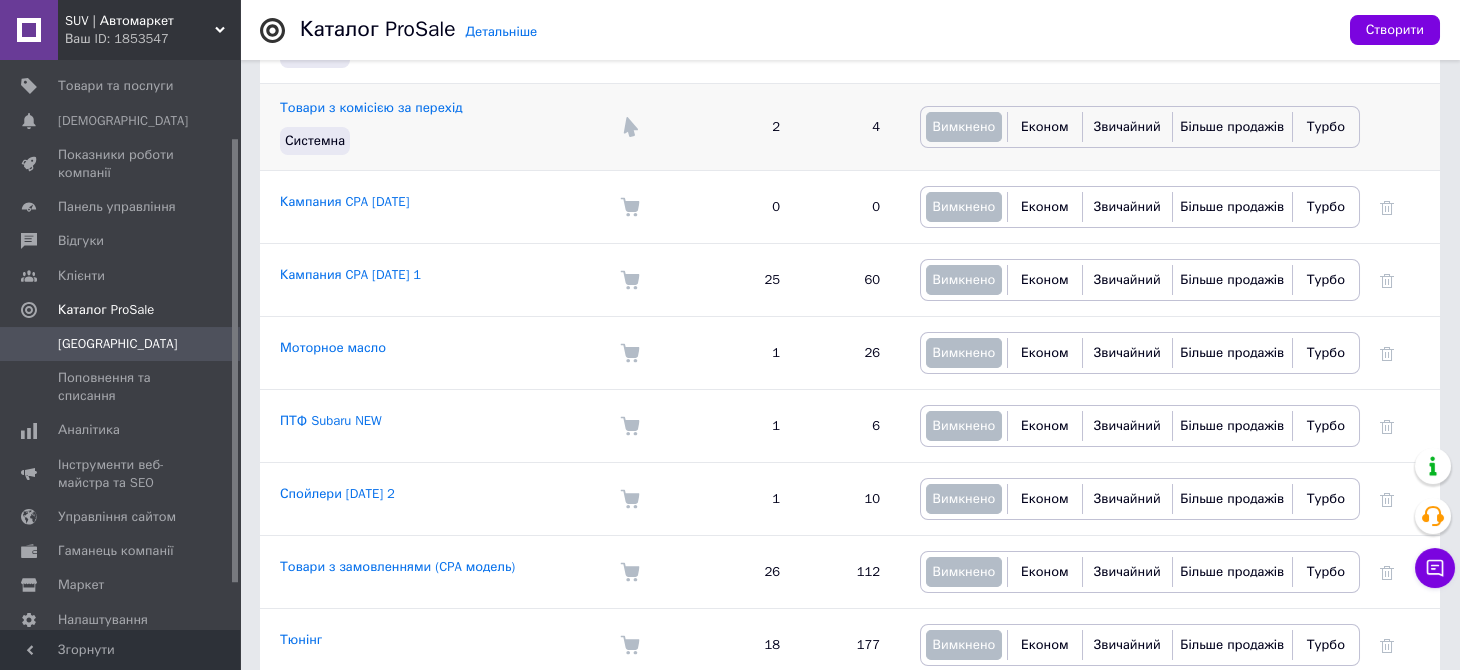 scroll, scrollTop: 300, scrollLeft: 0, axis: vertical 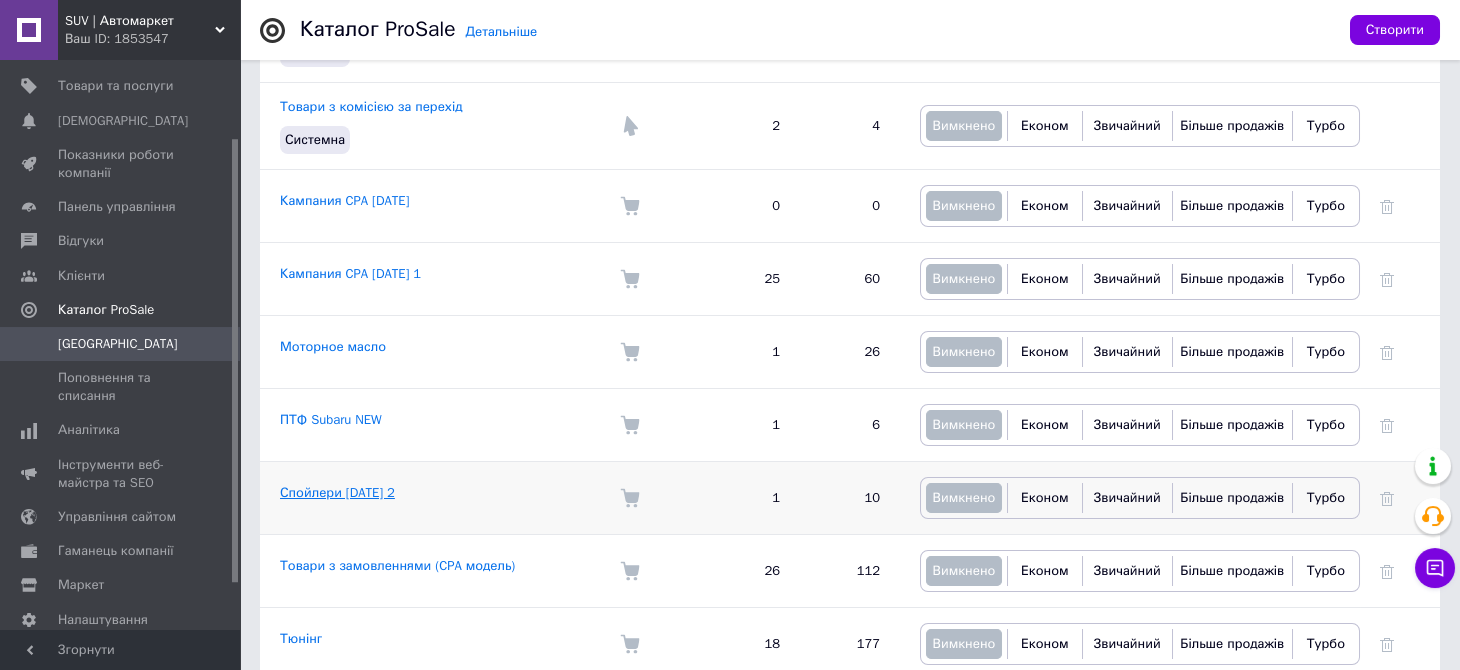 click on "Спойлери 07.10.2023 2" at bounding box center [337, 492] 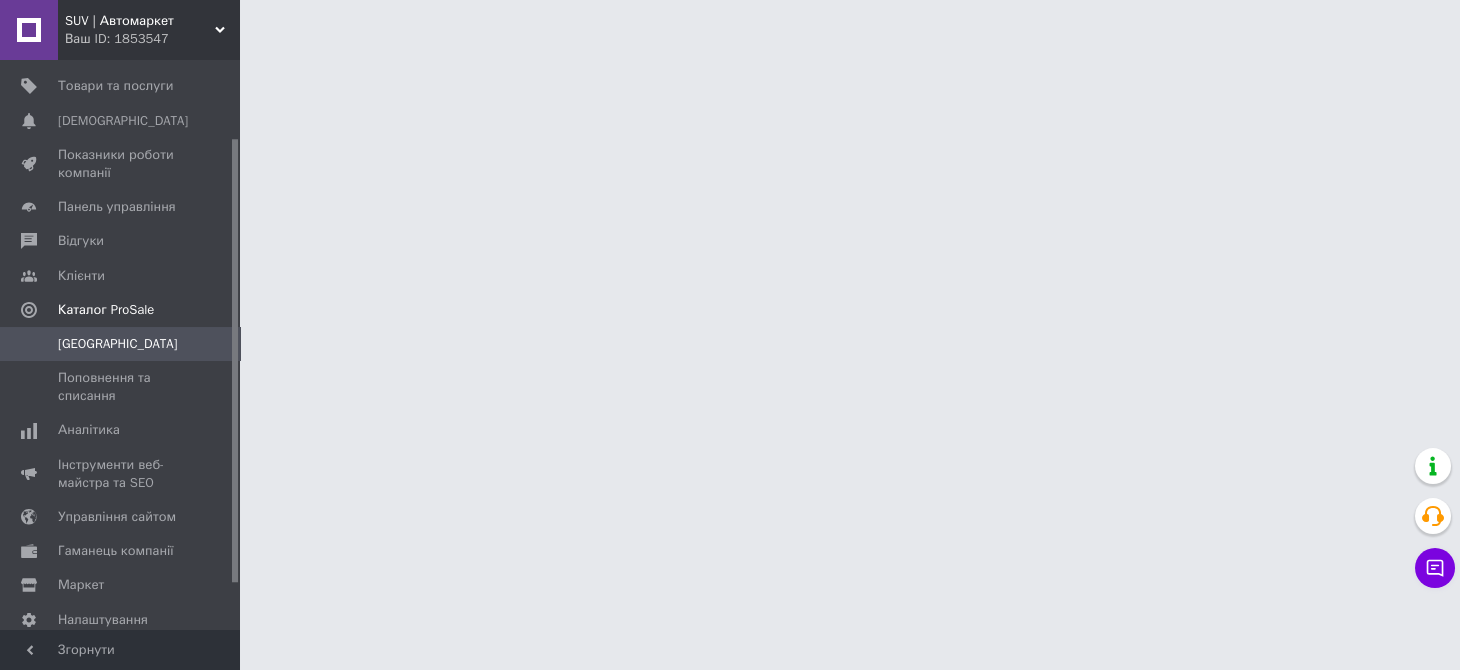scroll, scrollTop: 0, scrollLeft: 0, axis: both 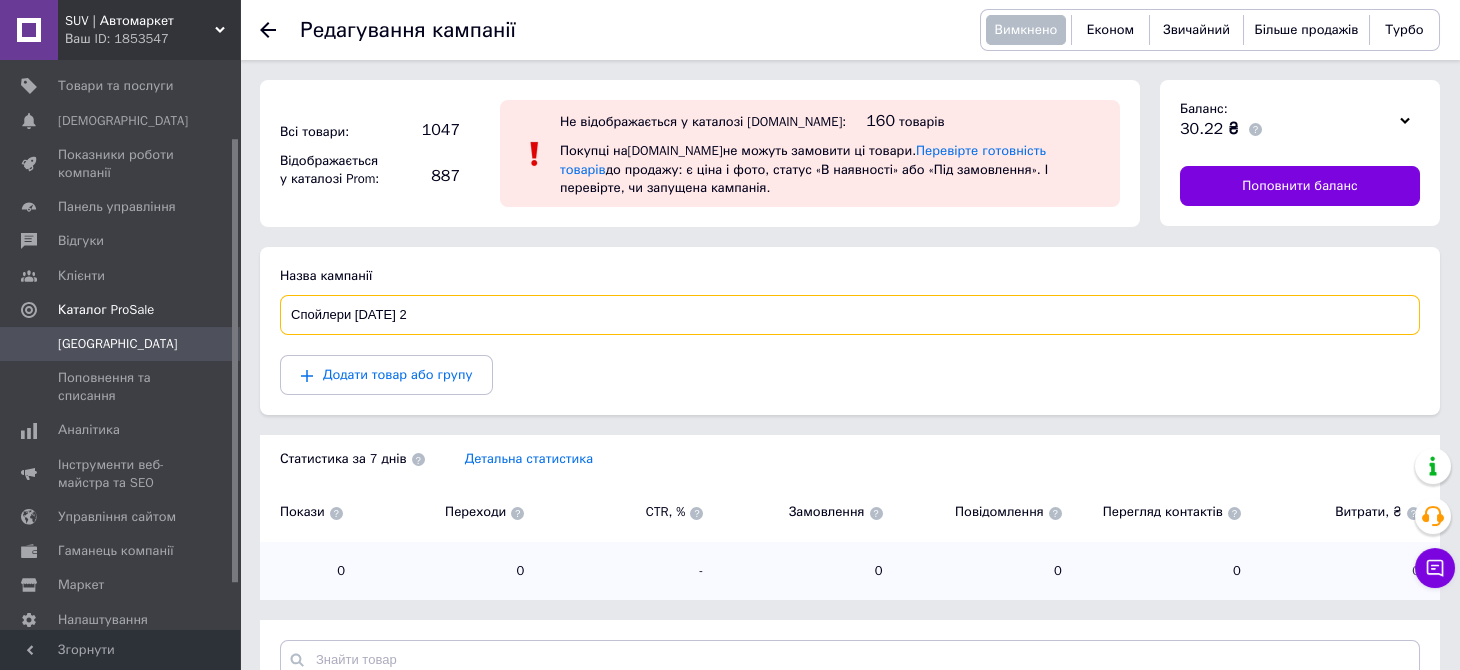 drag, startPoint x: 438, startPoint y: 316, endPoint x: 357, endPoint y: 296, distance: 83.43261 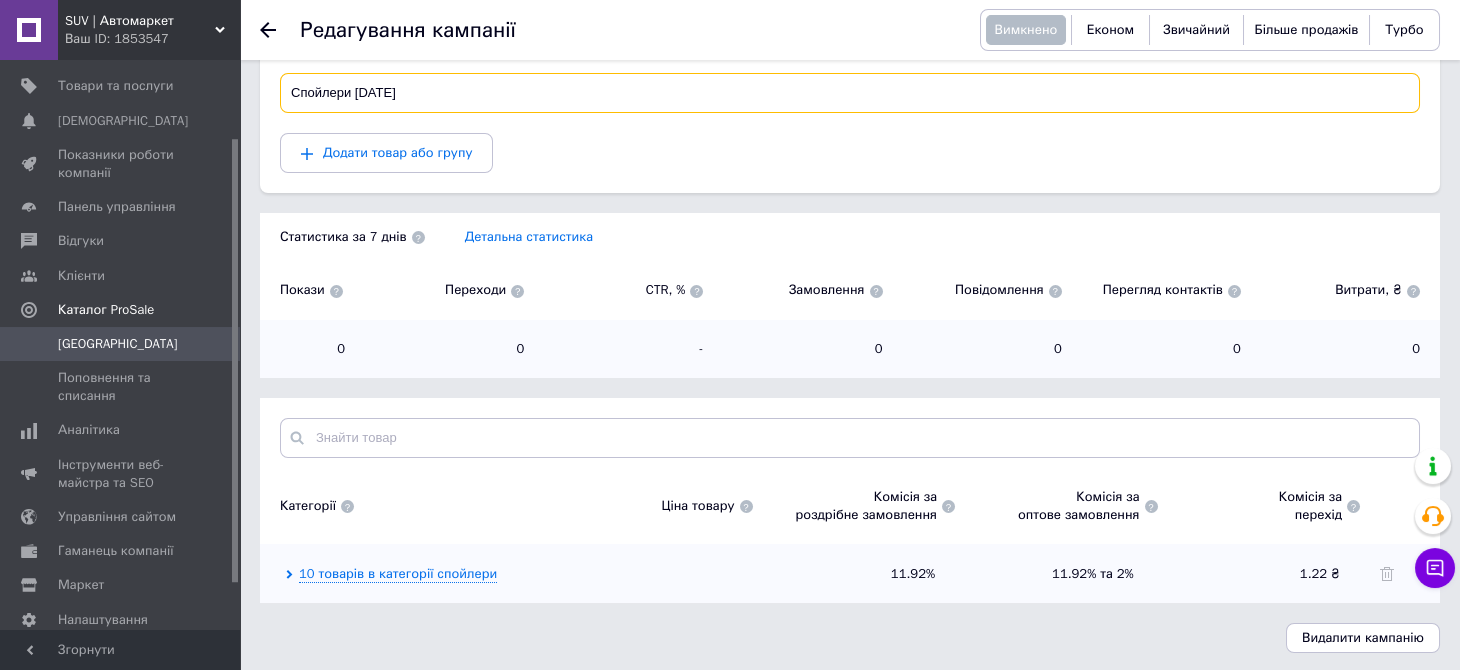 scroll, scrollTop: 225, scrollLeft: 0, axis: vertical 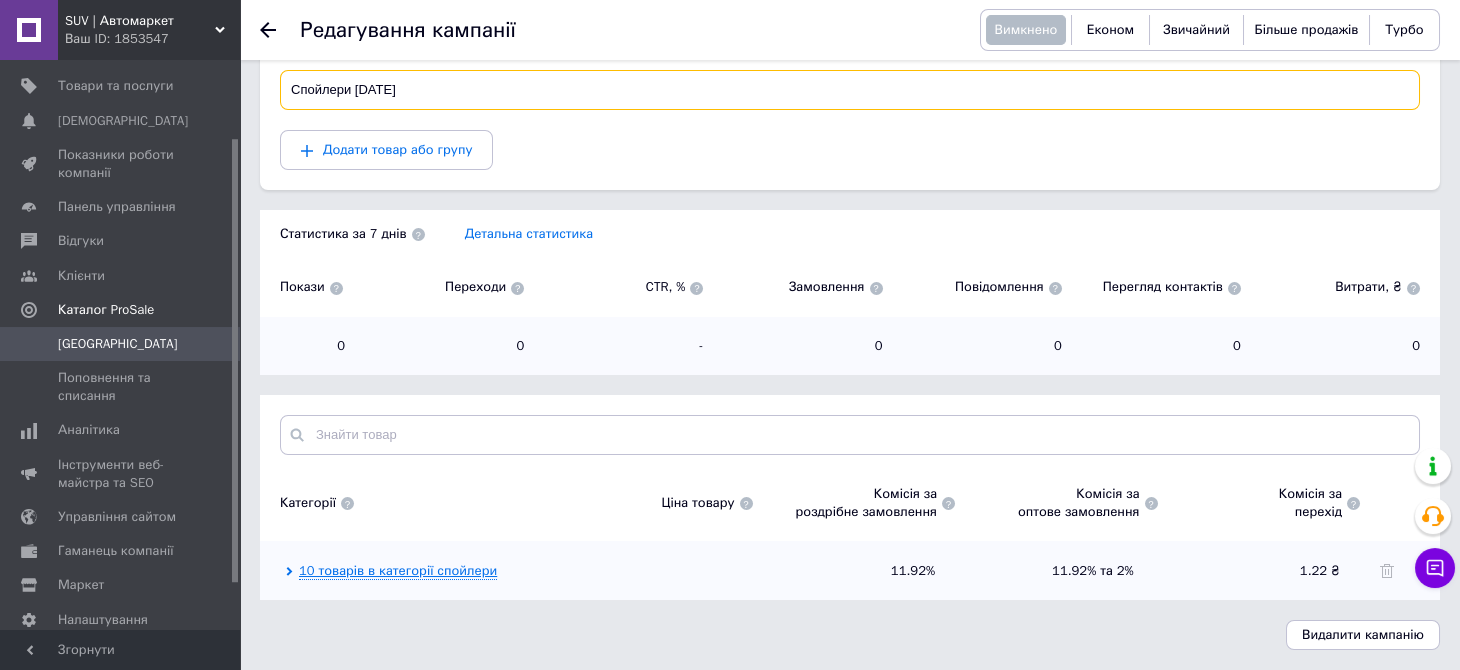 type on "Спойлери 10.07.2025" 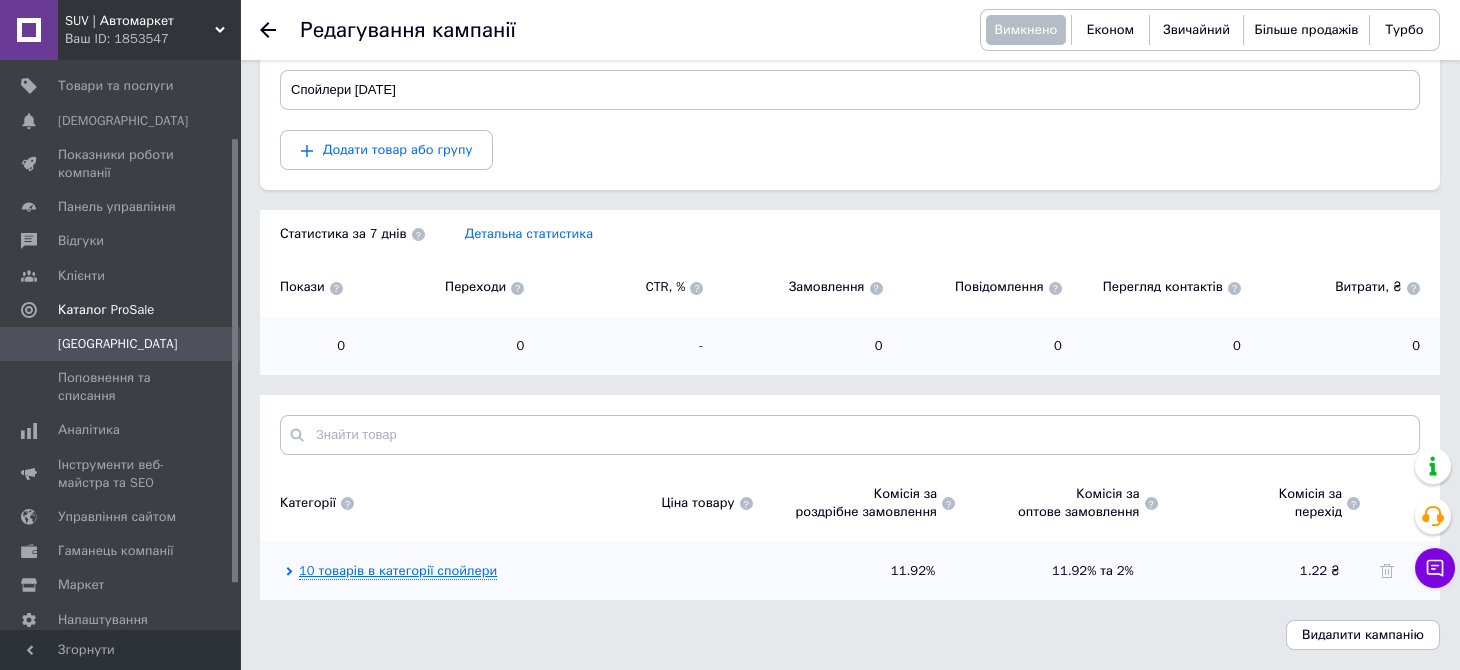 click on "10 товарів в категорії спойлери" at bounding box center [398, 571] 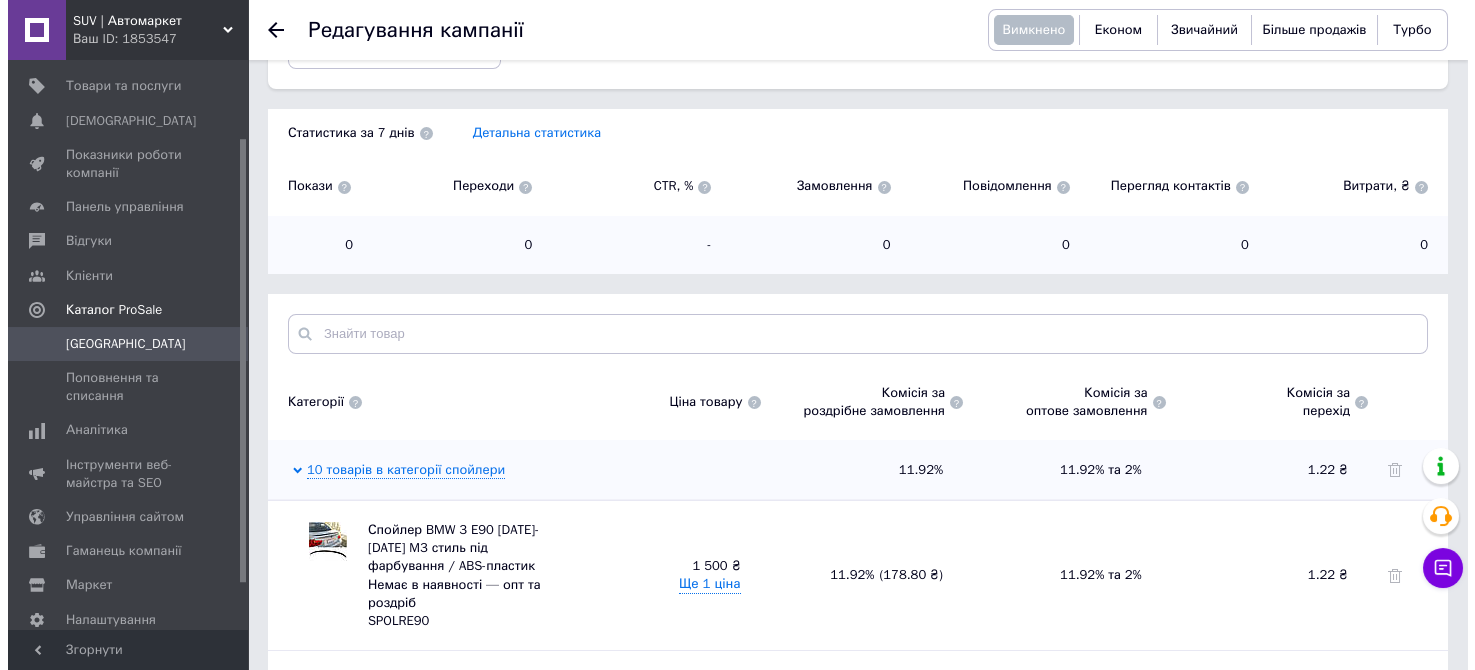 scroll, scrollTop: 526, scrollLeft: 0, axis: vertical 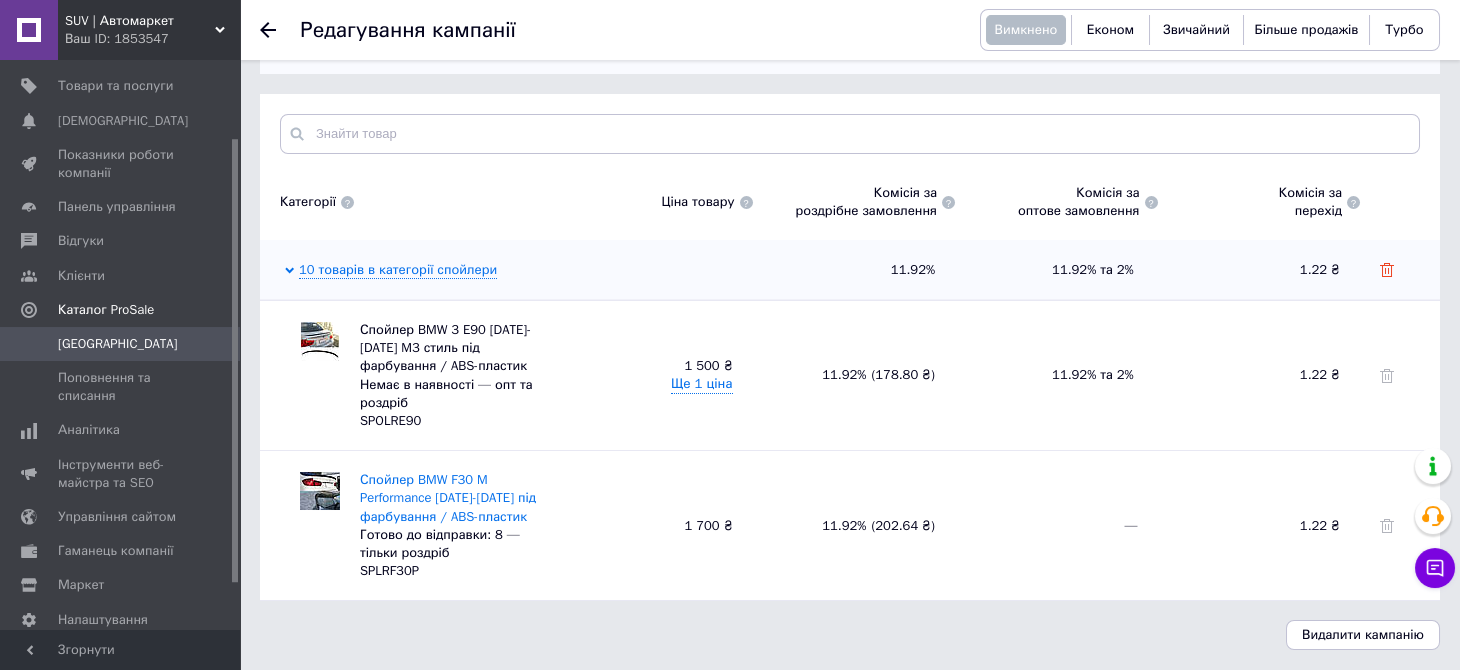 click 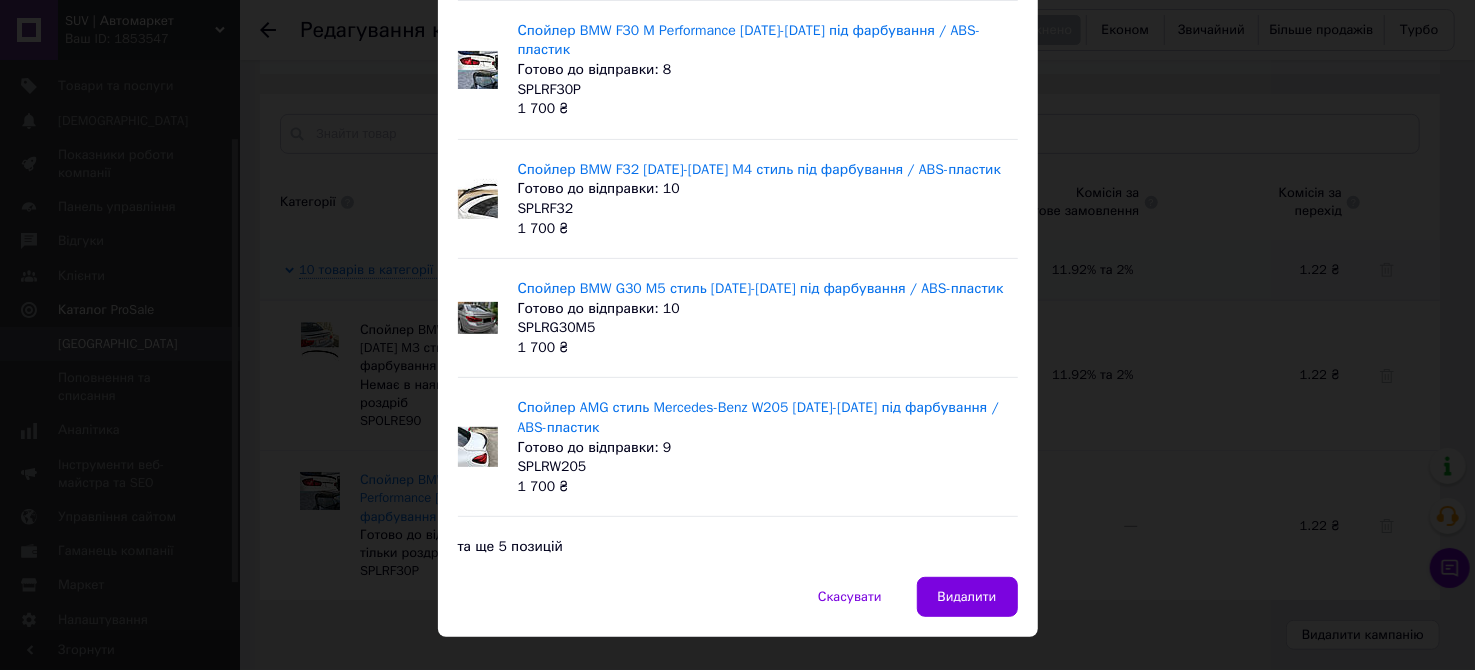 scroll, scrollTop: 316, scrollLeft: 0, axis: vertical 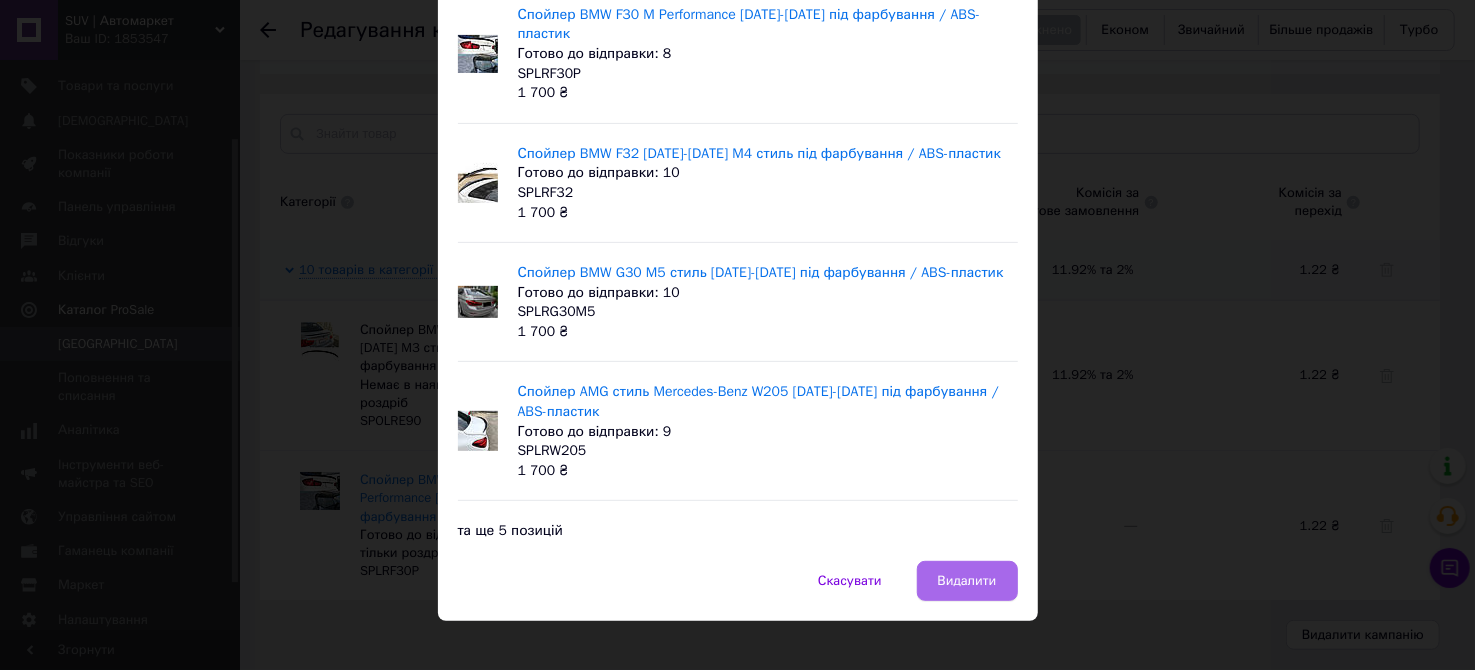 click on "Видалити" at bounding box center (967, 581) 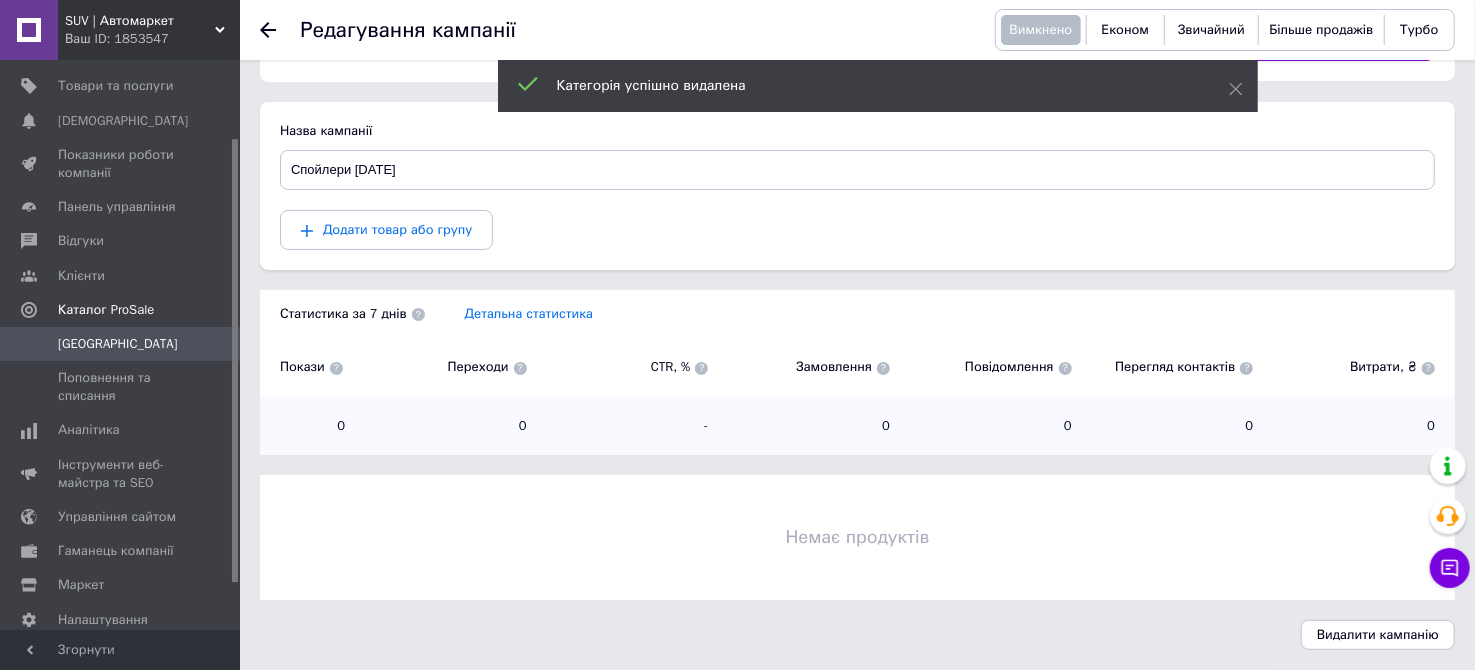 scroll, scrollTop: 144, scrollLeft: 0, axis: vertical 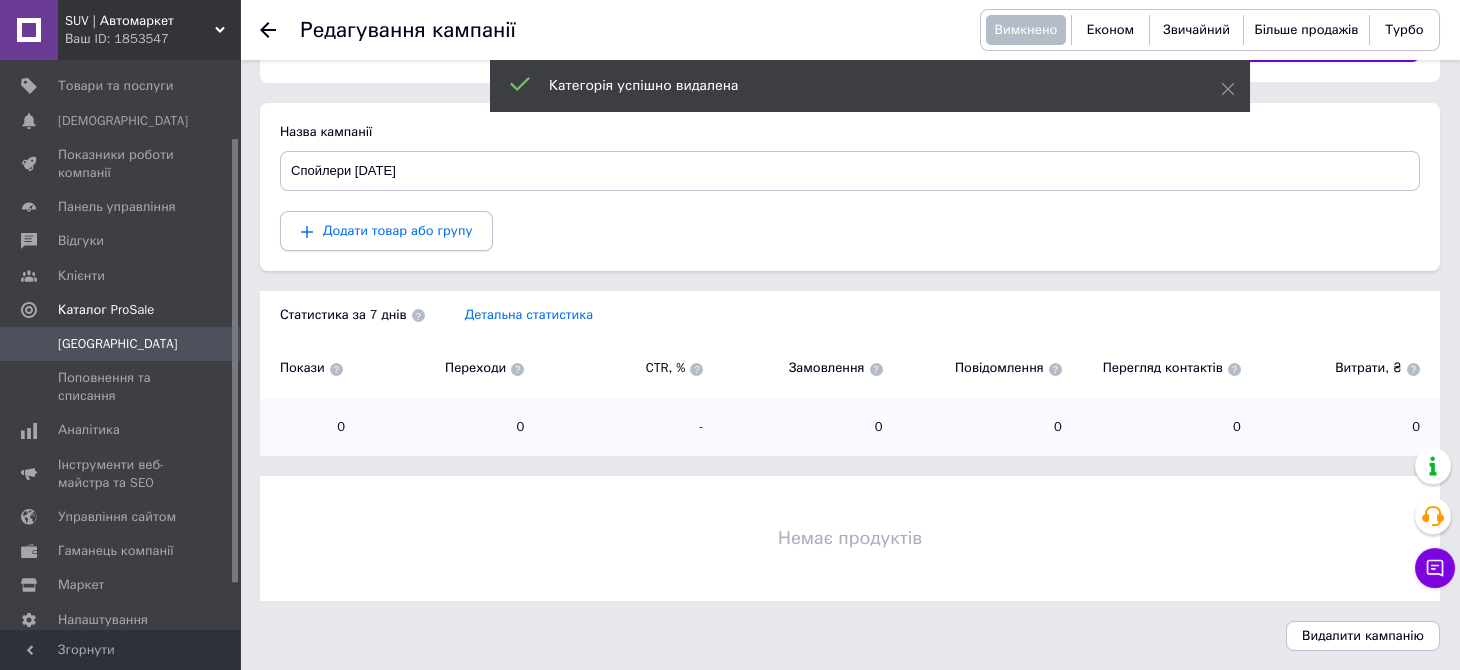 click on "Додати товар або групу" at bounding box center (386, 231) 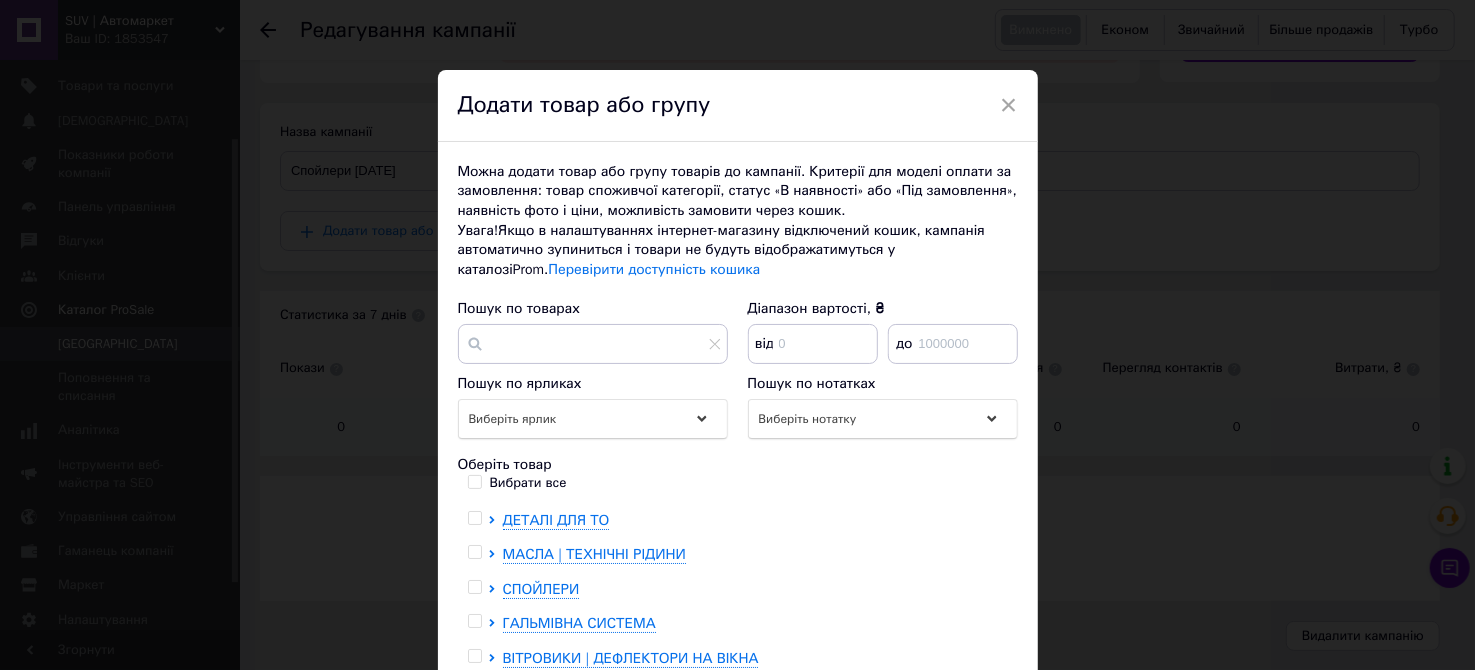 scroll, scrollTop: 99, scrollLeft: 0, axis: vertical 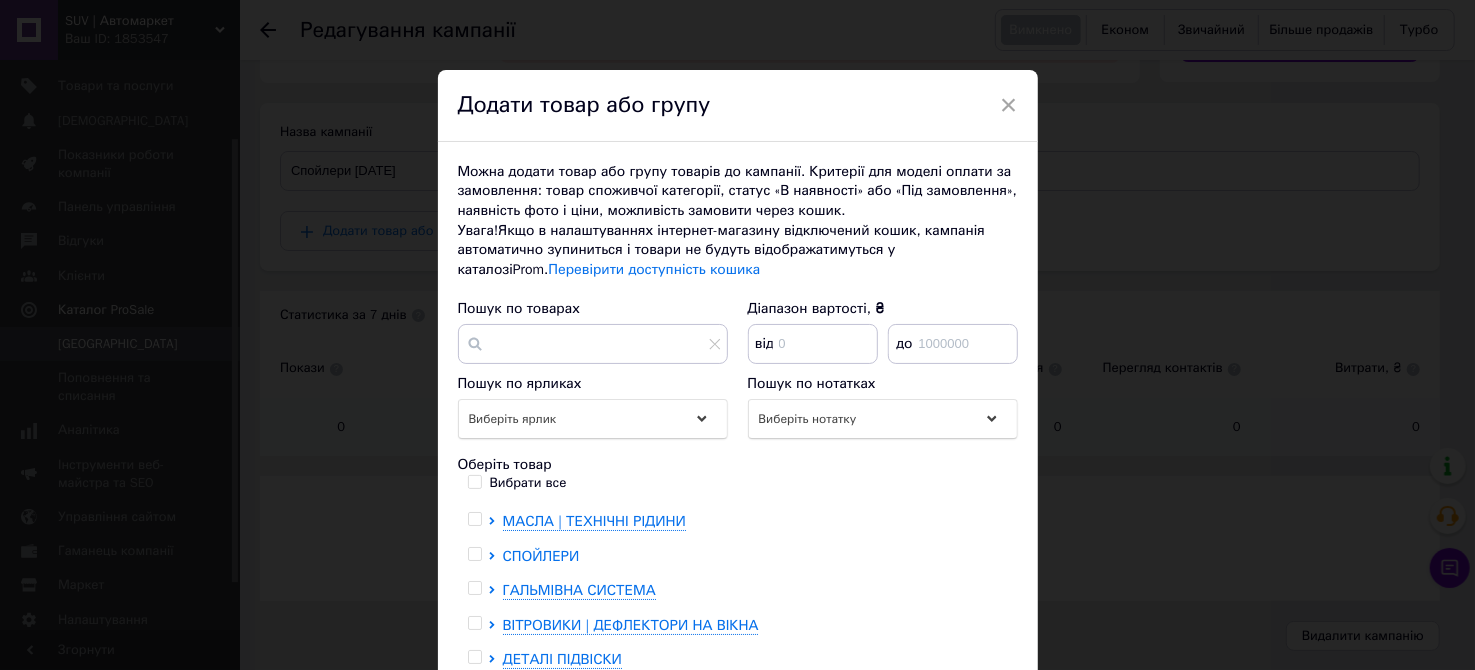 click on "СПОЙЛЕРИ" at bounding box center (541, 556) 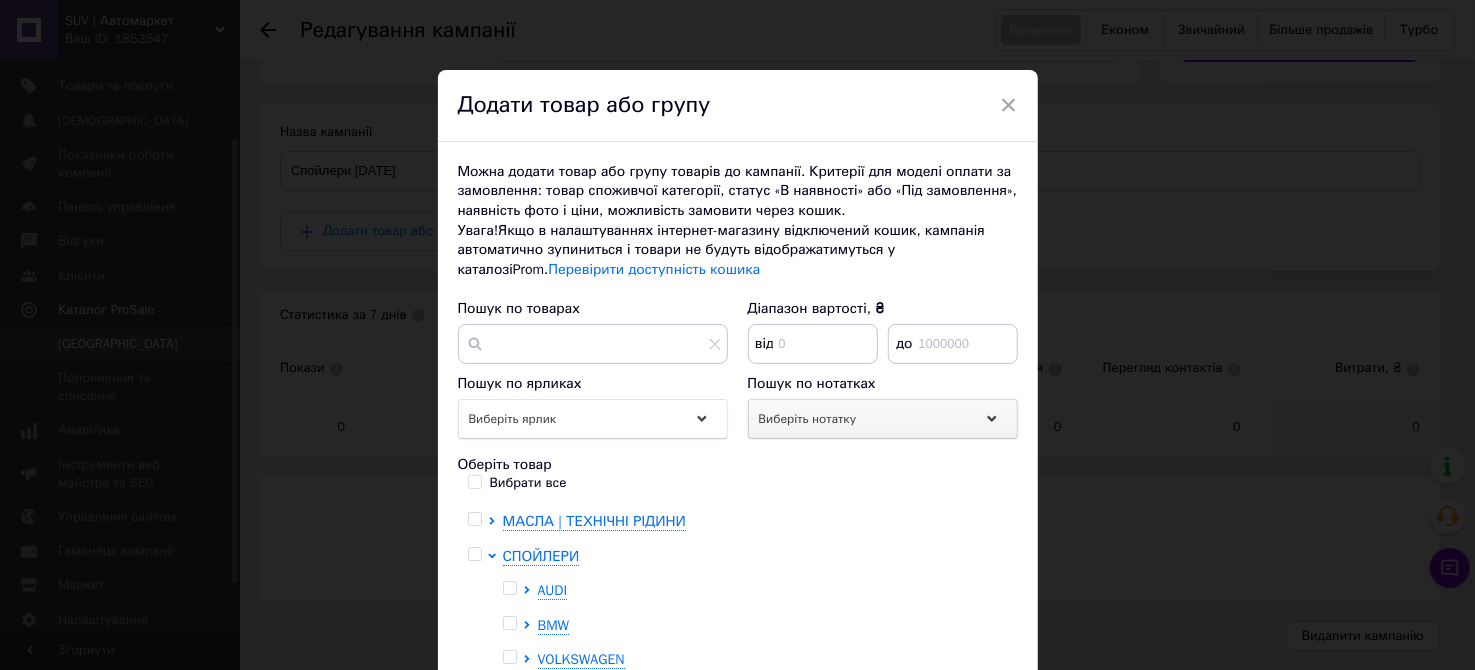 scroll, scrollTop: 199, scrollLeft: 0, axis: vertical 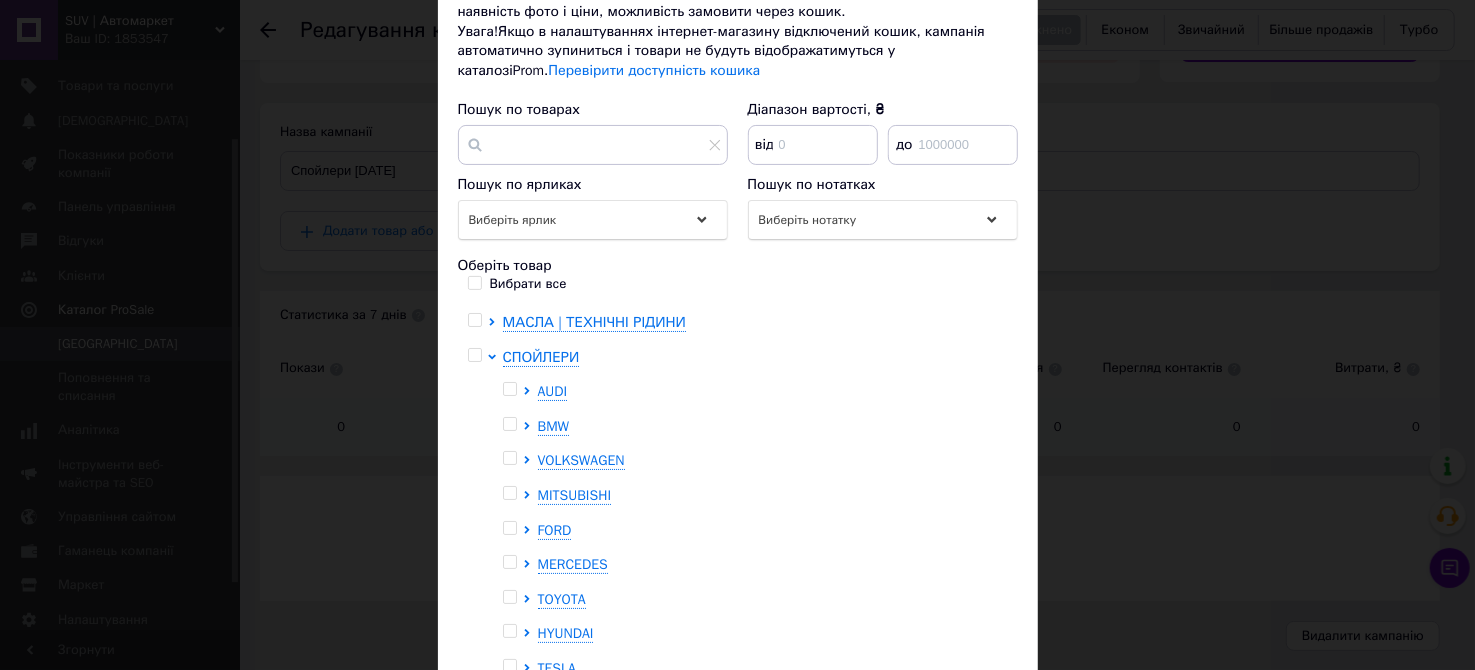 click at bounding box center [474, 355] 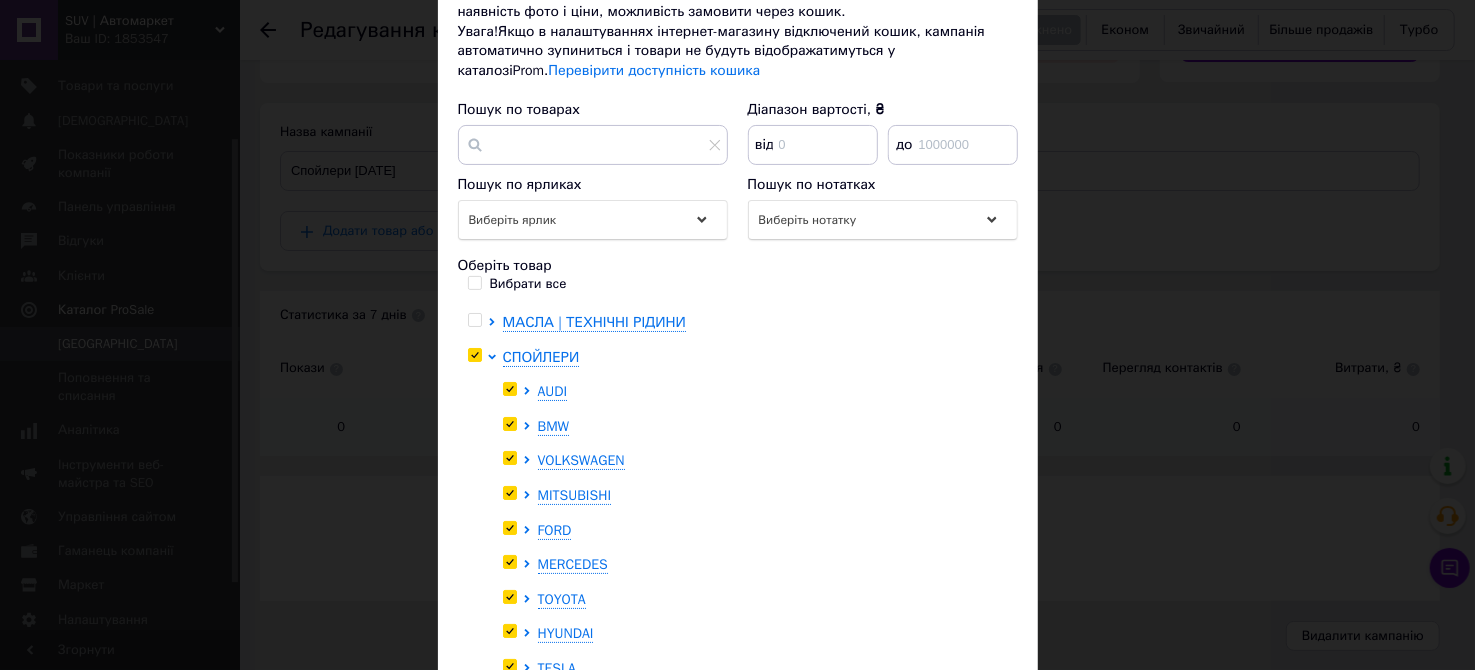 checkbox on "true" 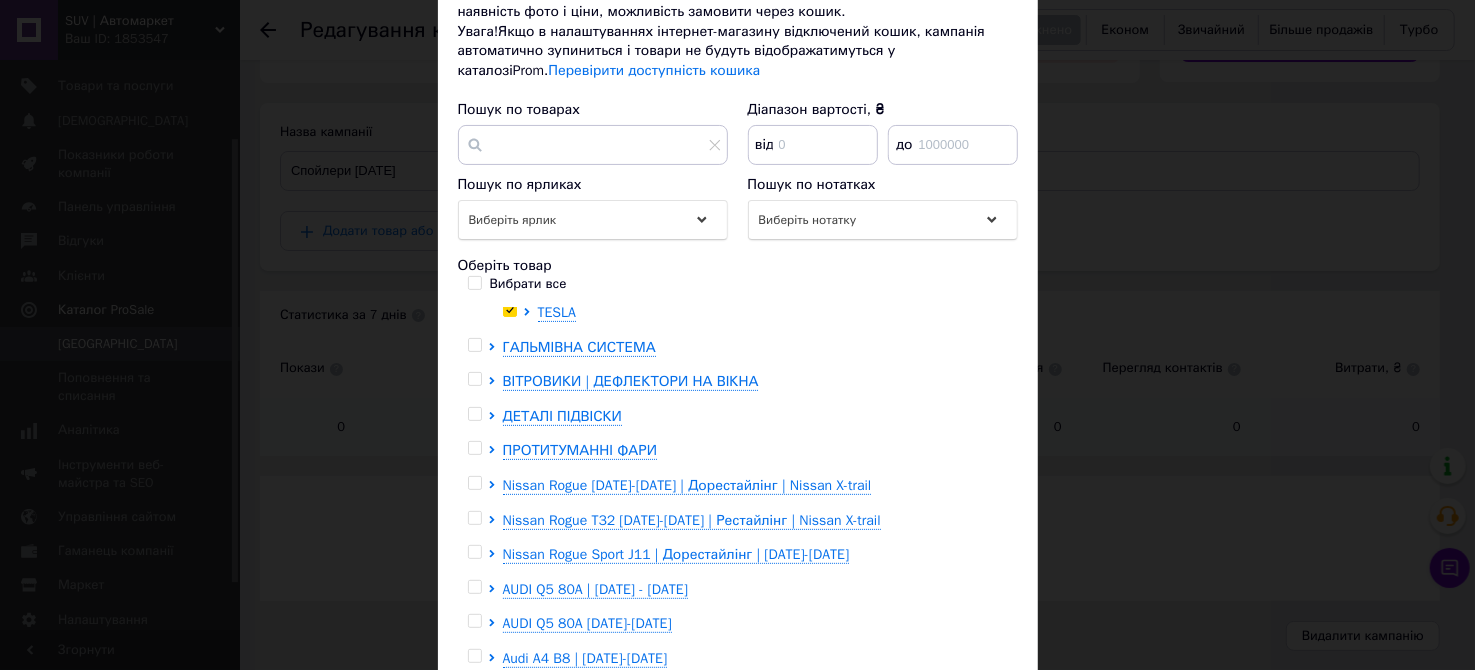 scroll, scrollTop: 480, scrollLeft: 0, axis: vertical 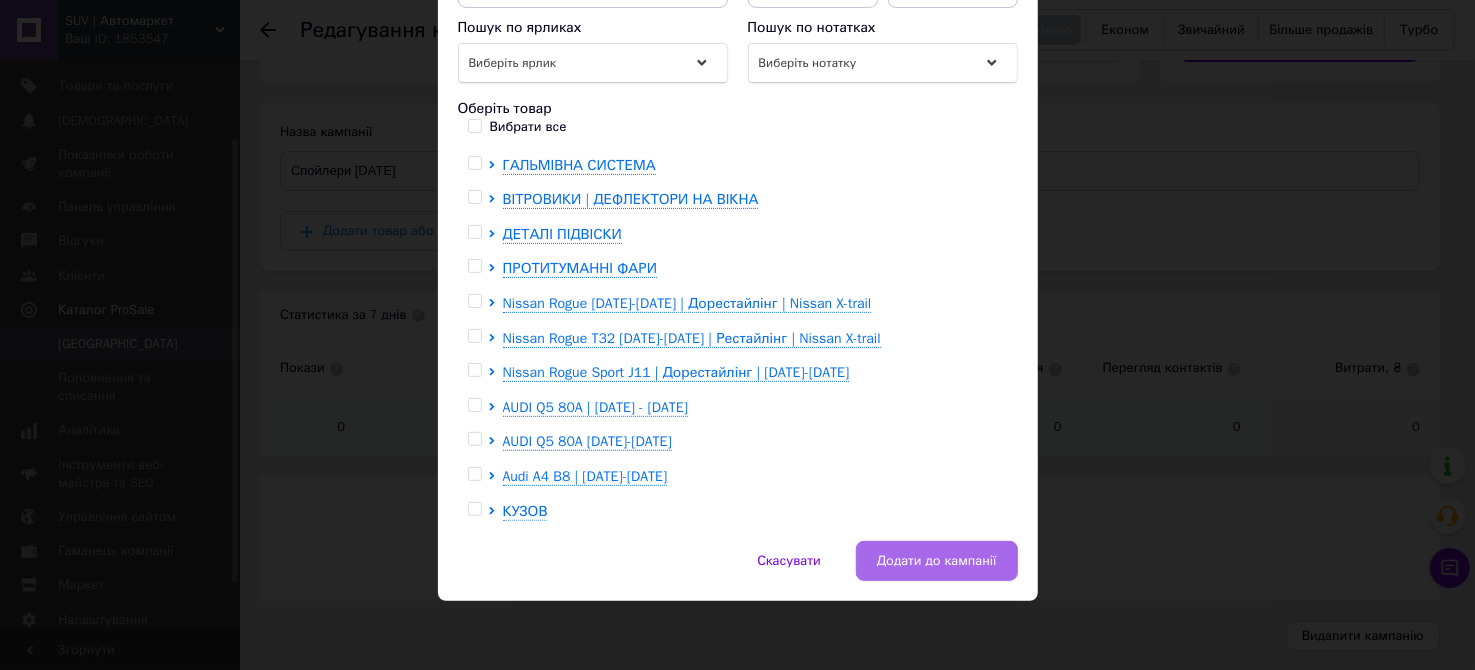 click on "Додати до кампанії" at bounding box center [937, 561] 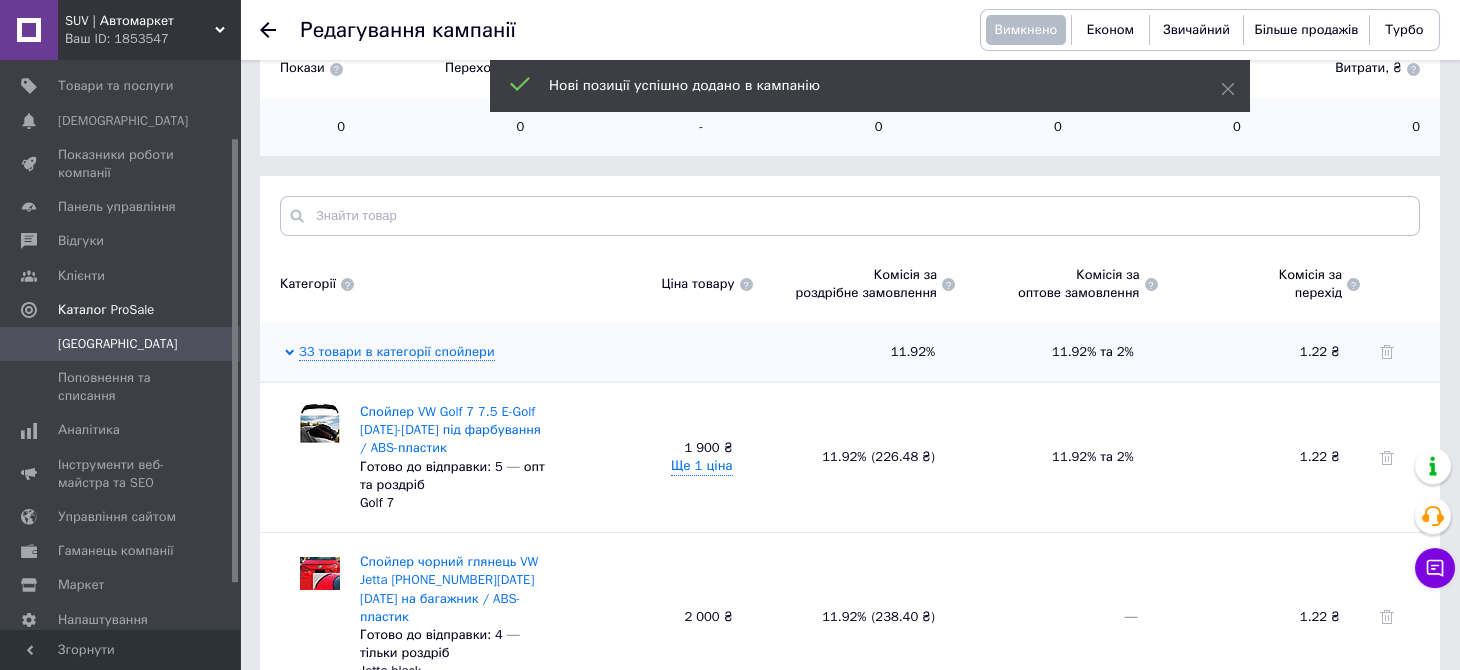 scroll, scrollTop: 544, scrollLeft: 0, axis: vertical 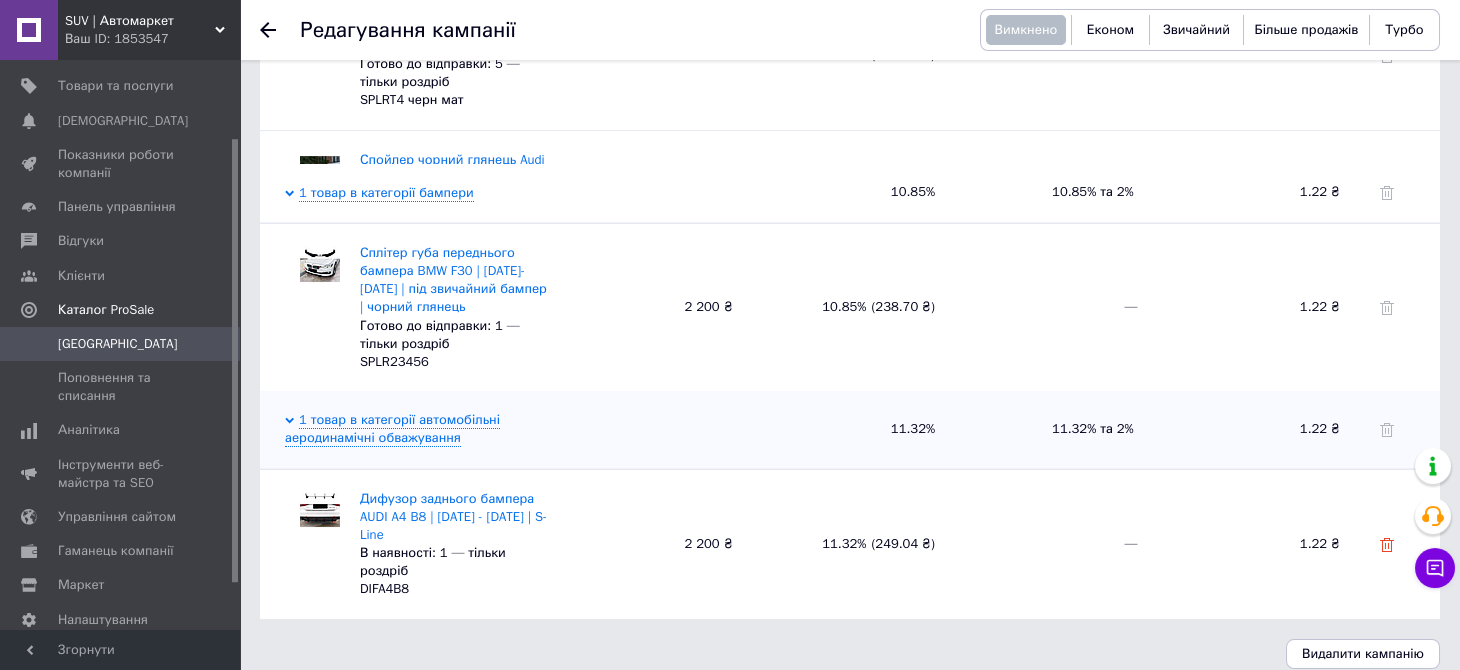 click 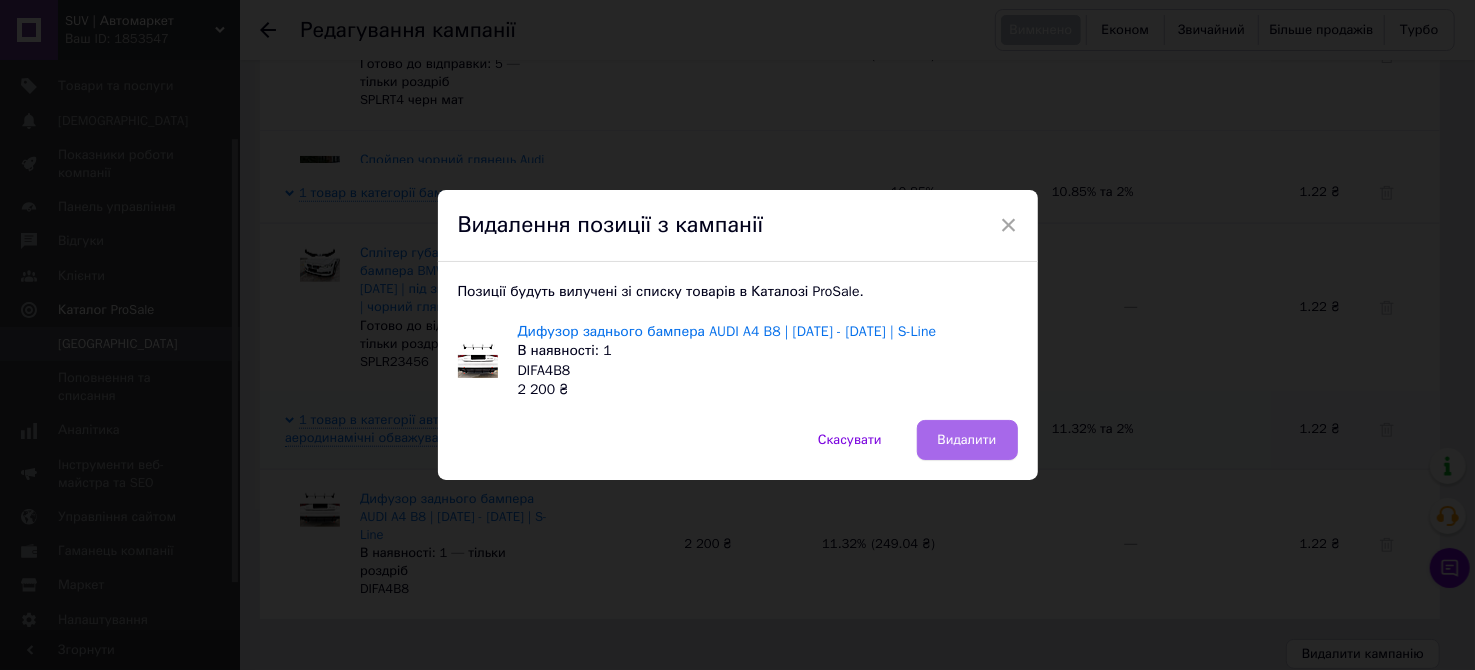 click on "Видалити" at bounding box center (967, 440) 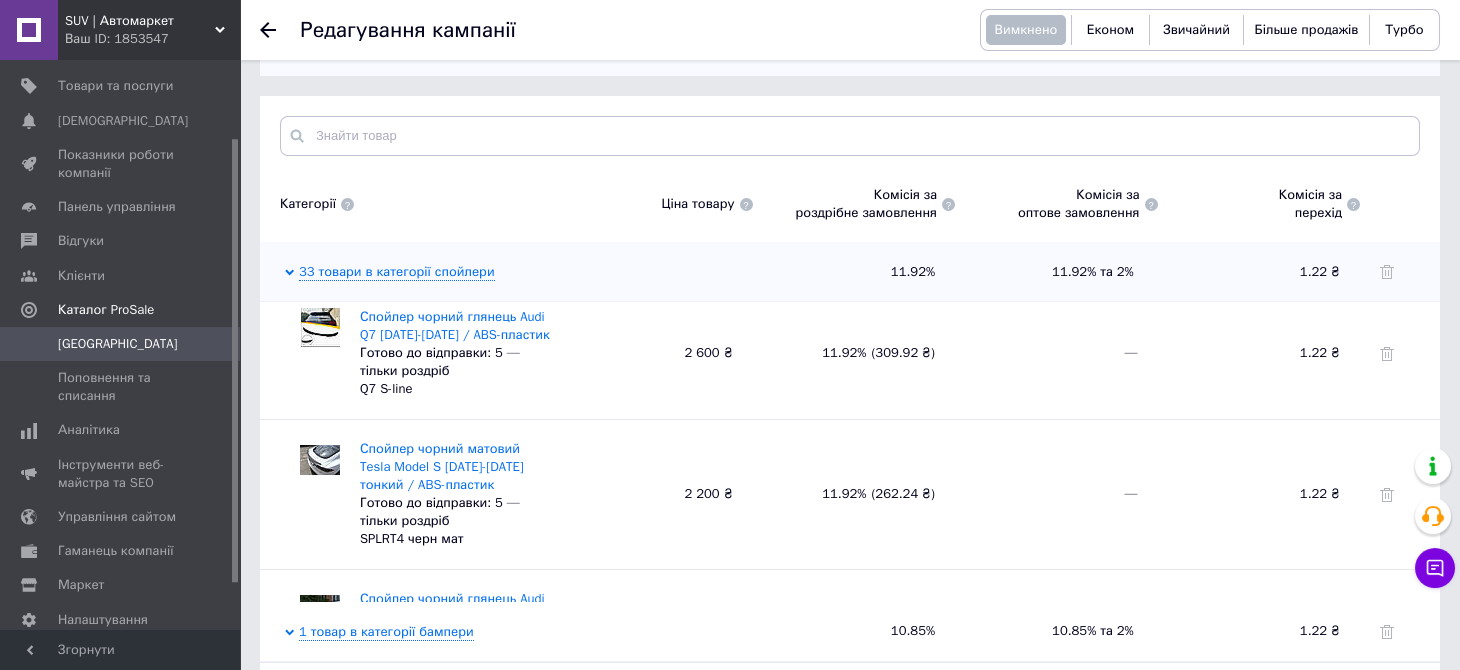 scroll, scrollTop: 554, scrollLeft: 0, axis: vertical 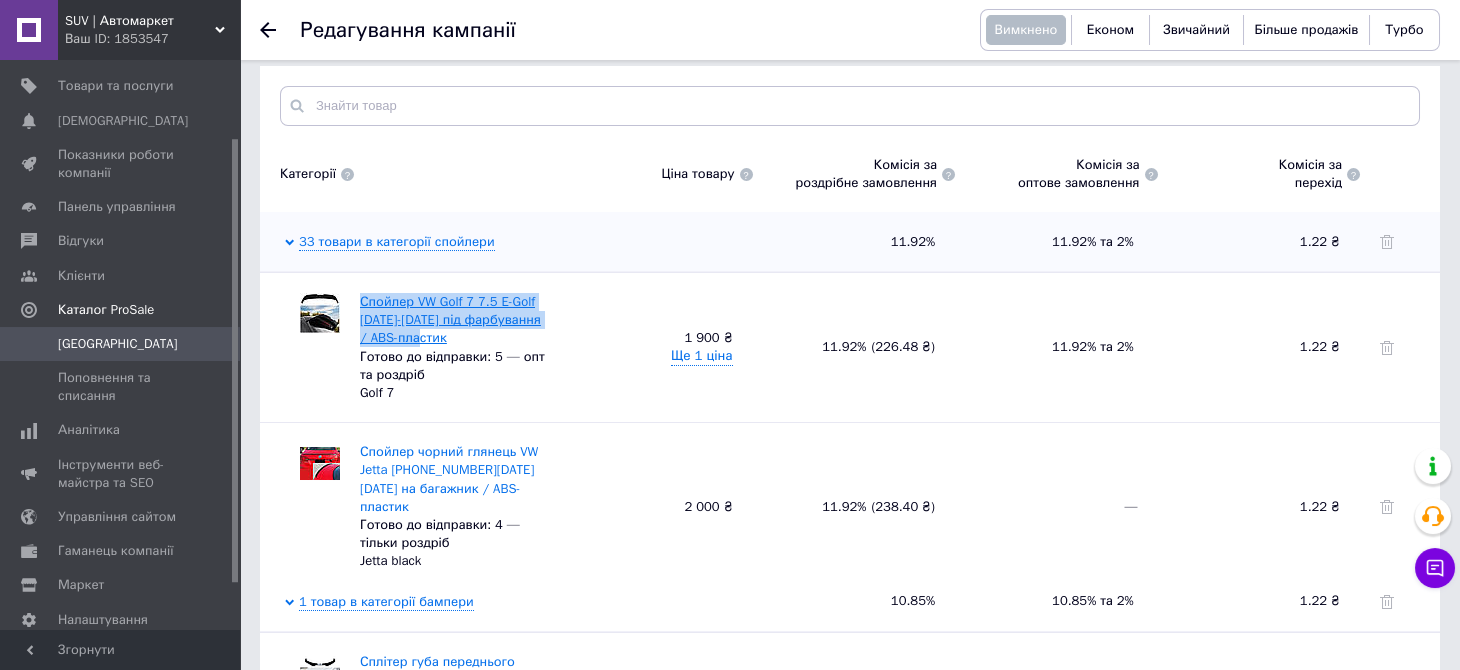 drag, startPoint x: 465, startPoint y: 341, endPoint x: 363, endPoint y: 304, distance: 108.503456 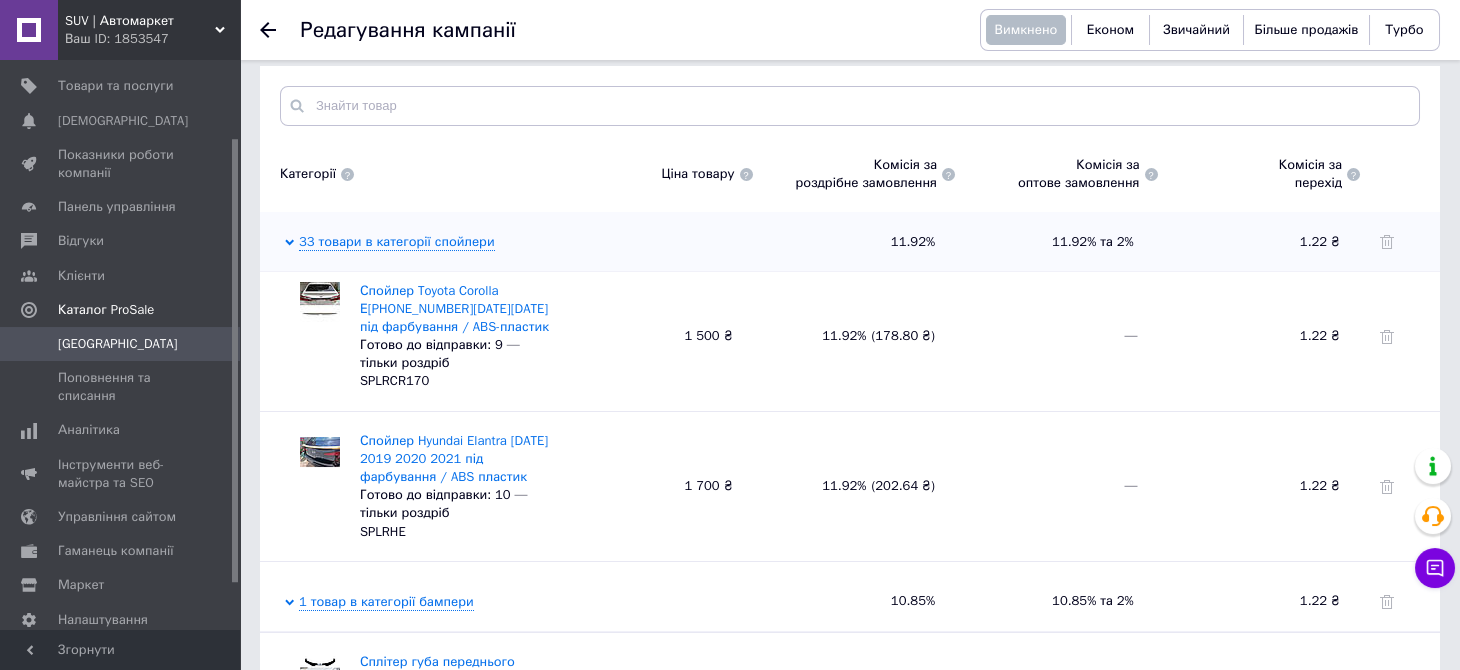 scroll, scrollTop: 1400, scrollLeft: 0, axis: vertical 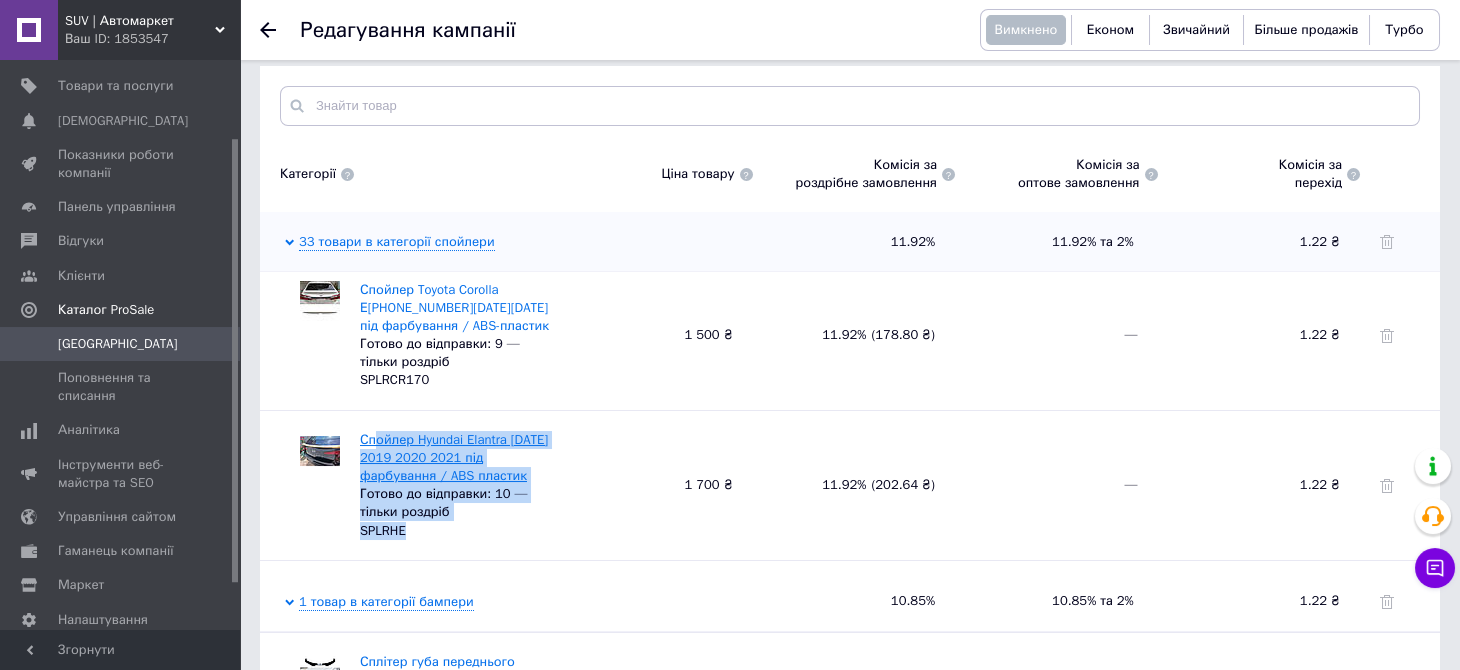 drag, startPoint x: 565, startPoint y: 441, endPoint x: 377, endPoint y: 394, distance: 193.78596 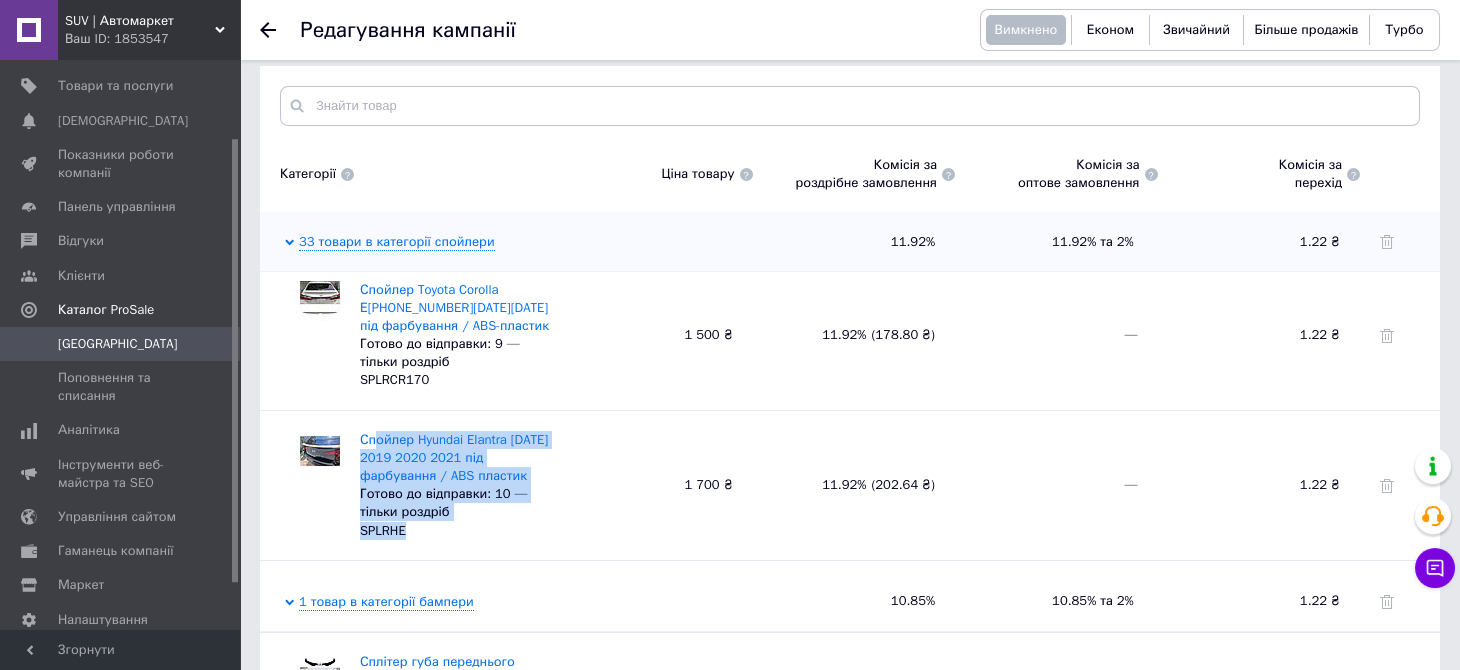 click on "Спойлер Hyundai Elantra AD 2018 2019 2020 2021 під фарбування / ABS пластик Готово до відправки: 10 — тільки роздріб SPLRHE" at bounding box center [455, 485] 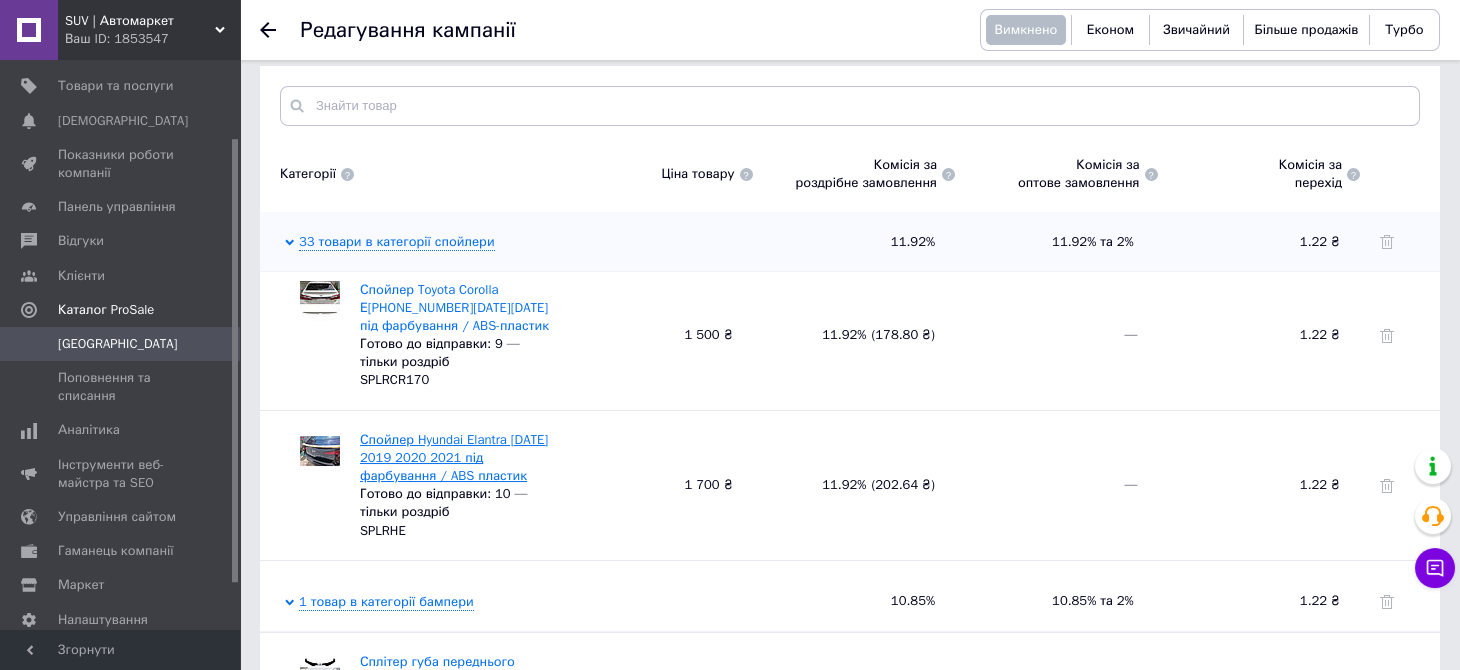 drag, startPoint x: 531, startPoint y: 434, endPoint x: 360, endPoint y: 403, distance: 173.78723 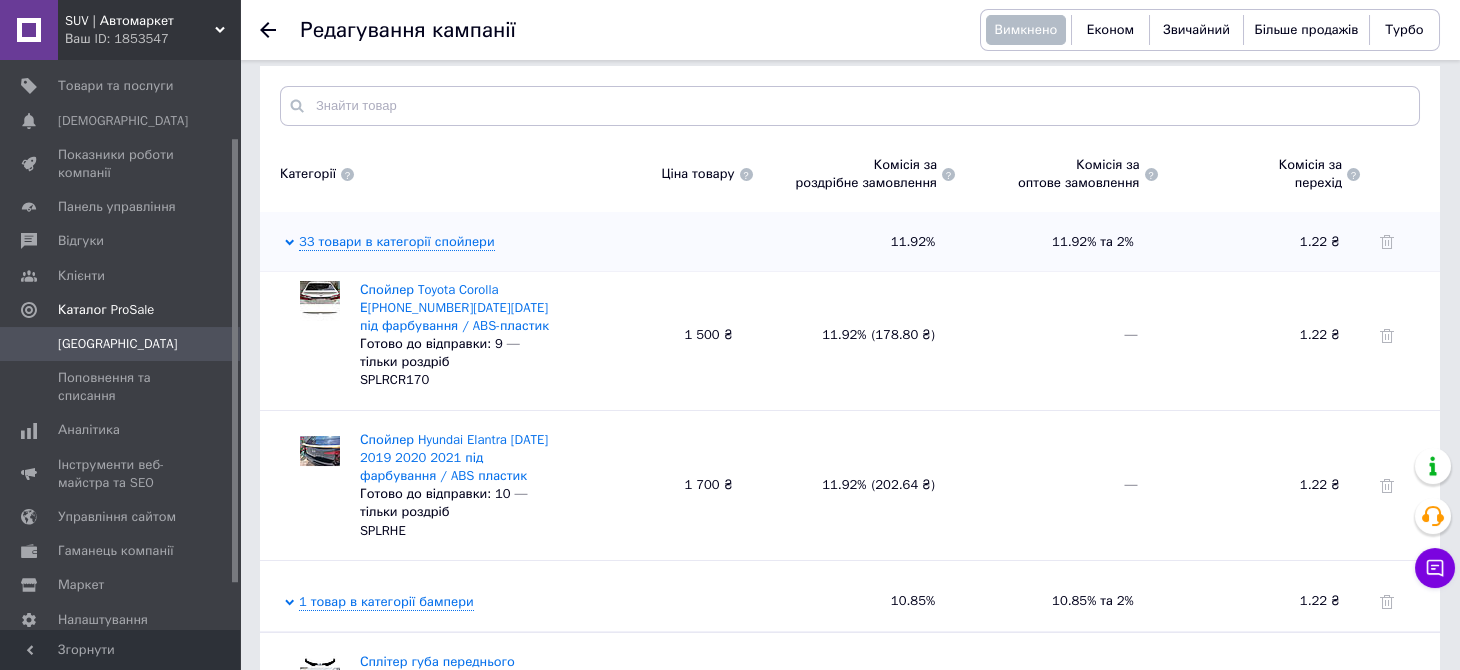 copy on "Спойлер Hyundai Elantra AD 2018 2019 2020 2021 під фарбування / ABS пластик" 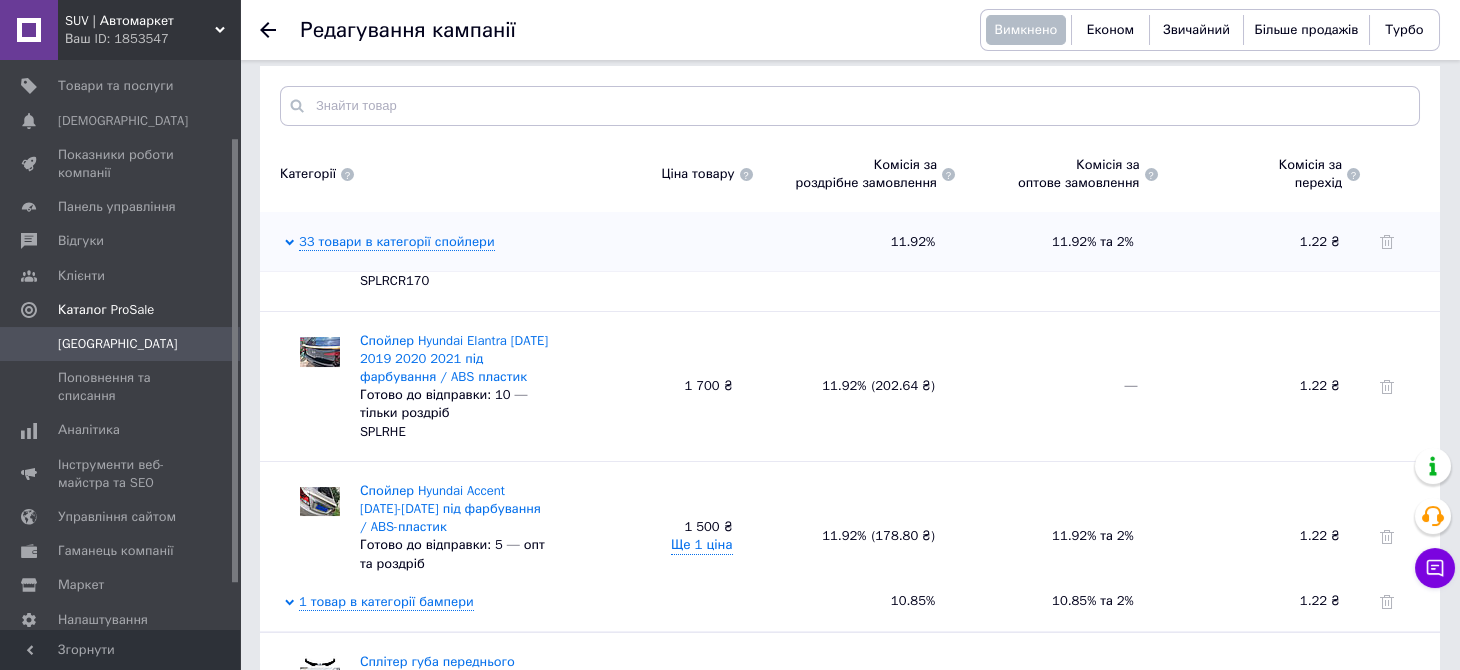 scroll, scrollTop: 1599, scrollLeft: 0, axis: vertical 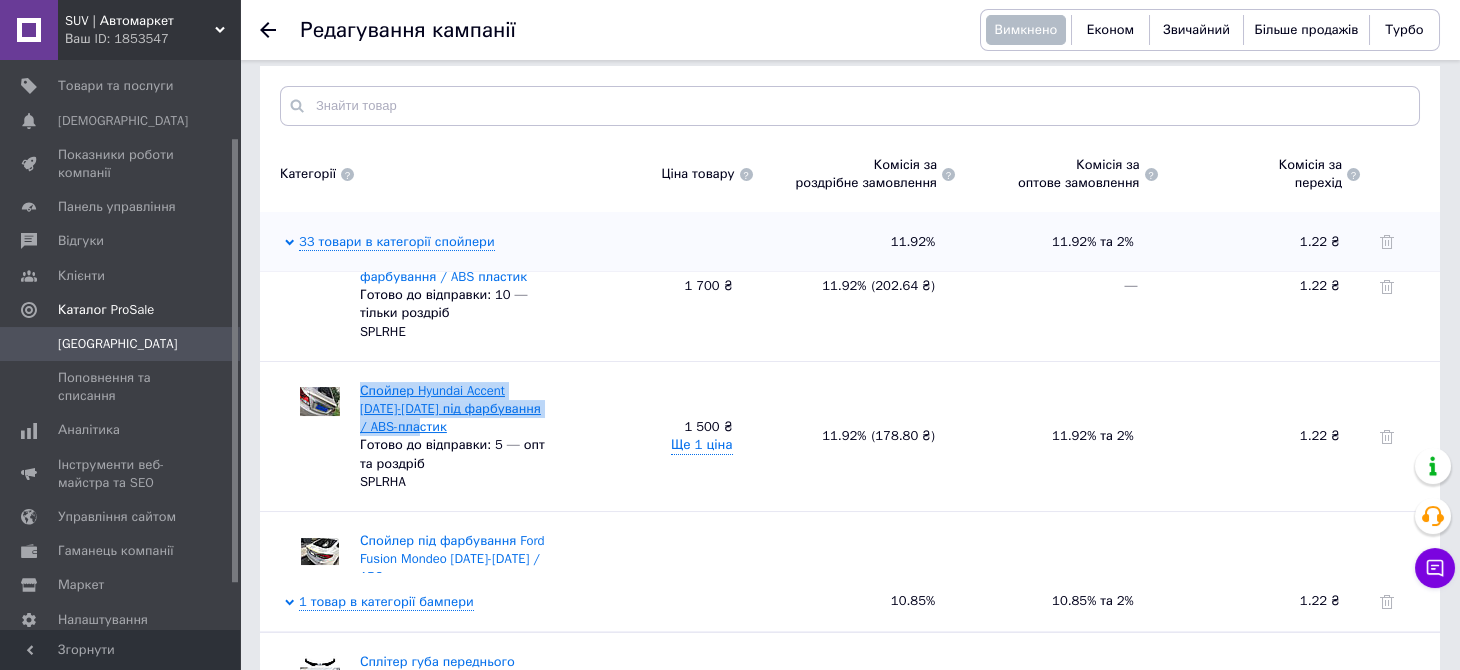 drag, startPoint x: 483, startPoint y: 384, endPoint x: 361, endPoint y: 354, distance: 125.63439 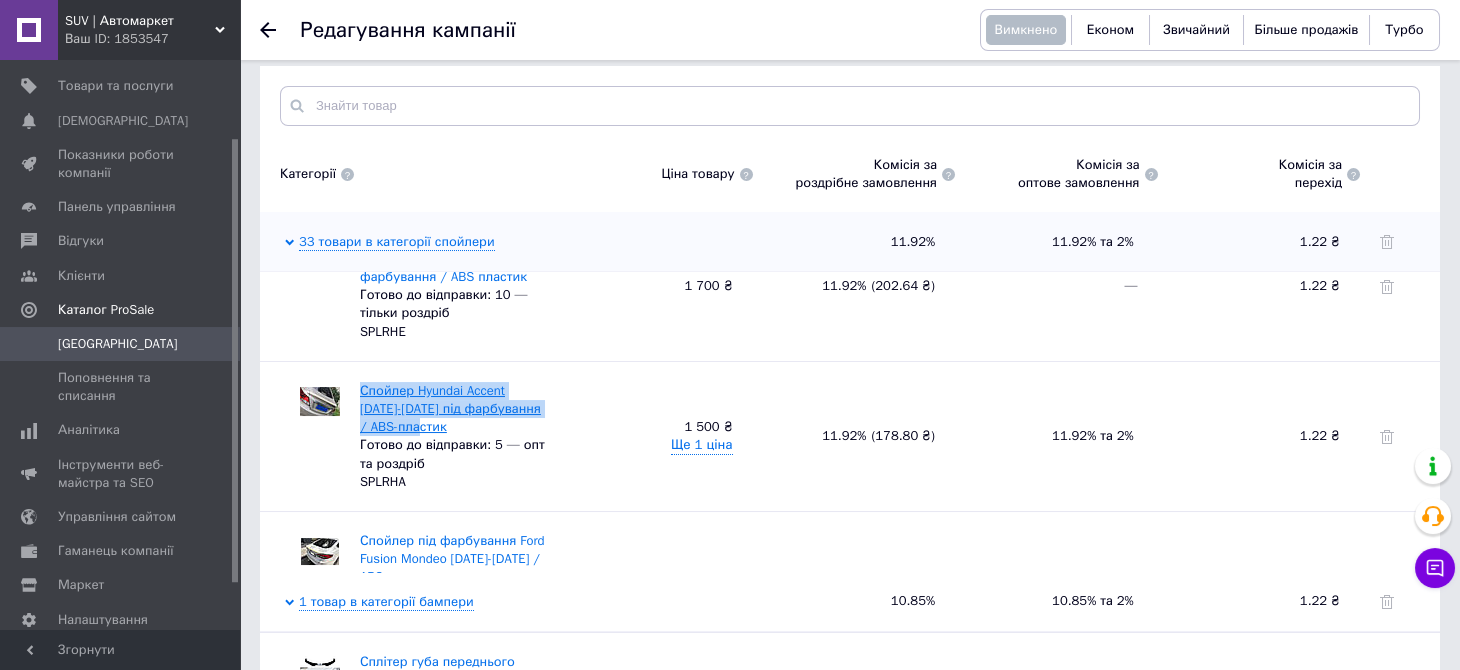 copy on "Спойлер Hyundai Accent 2010-2017 під фарбування / ABS-пластик" 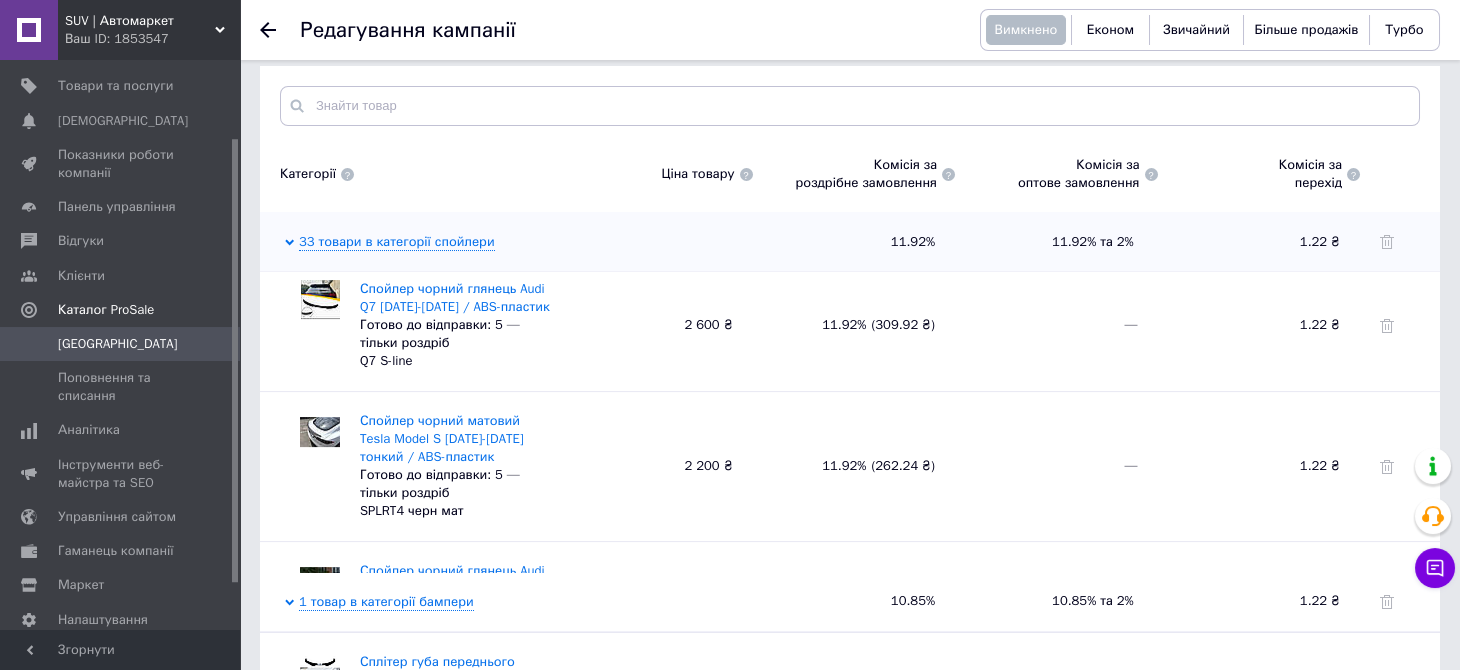 scroll, scrollTop: 4501, scrollLeft: 0, axis: vertical 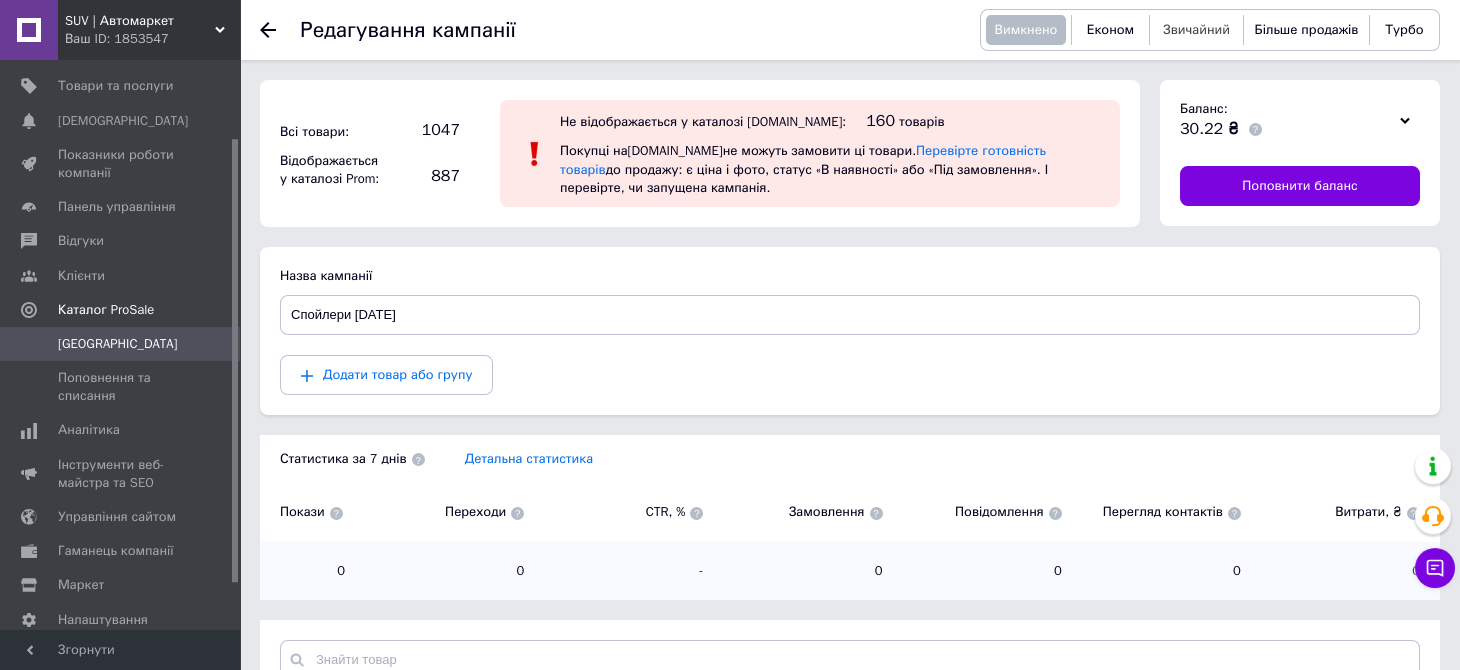 click on "Звичайний" at bounding box center (1196, 29) 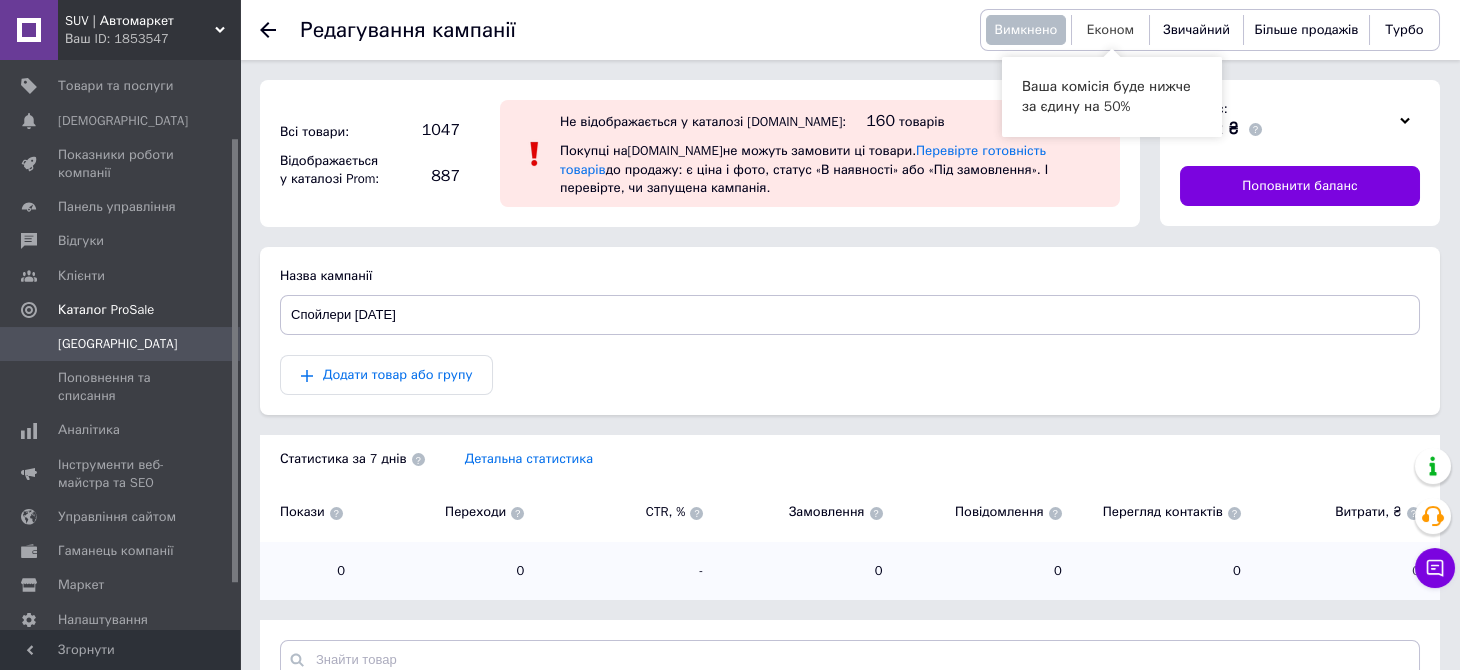 click on "Економ" at bounding box center [1111, 29] 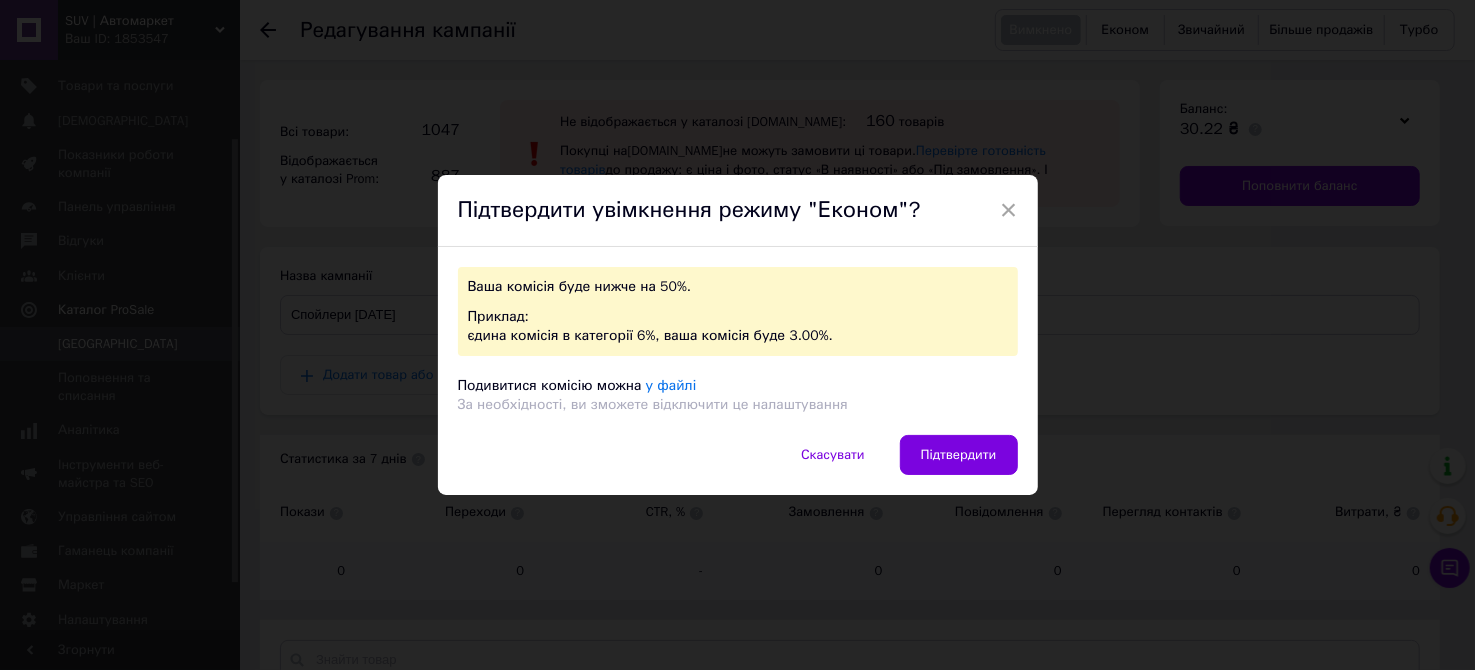 click on "×" at bounding box center [1009, 210] 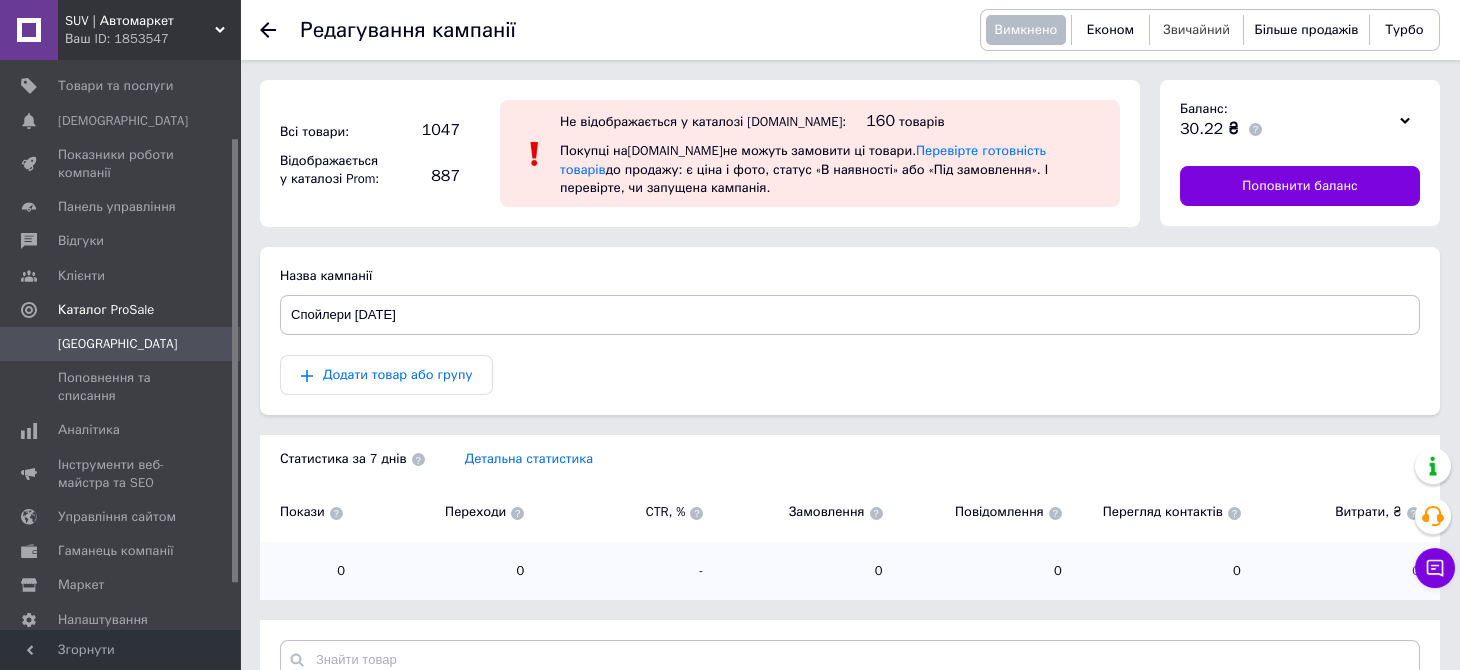 click on "Звичайний" at bounding box center [1196, 29] 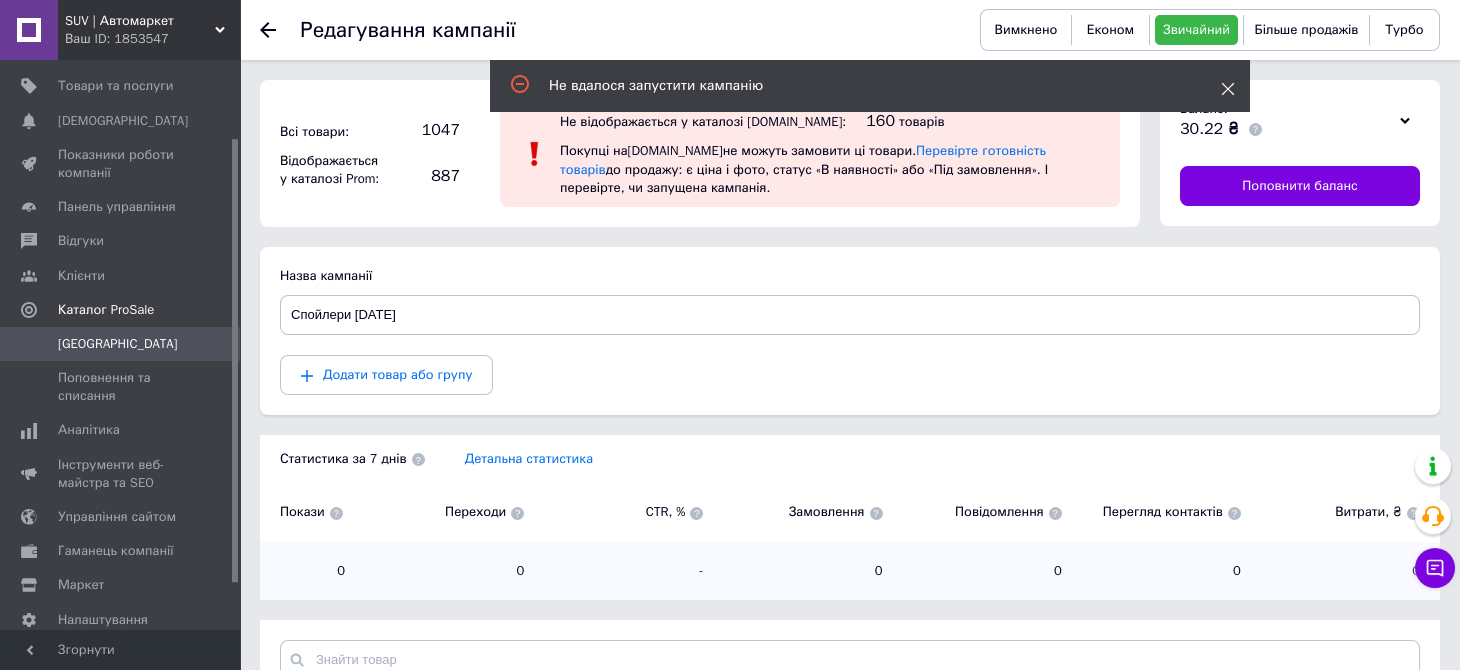 click 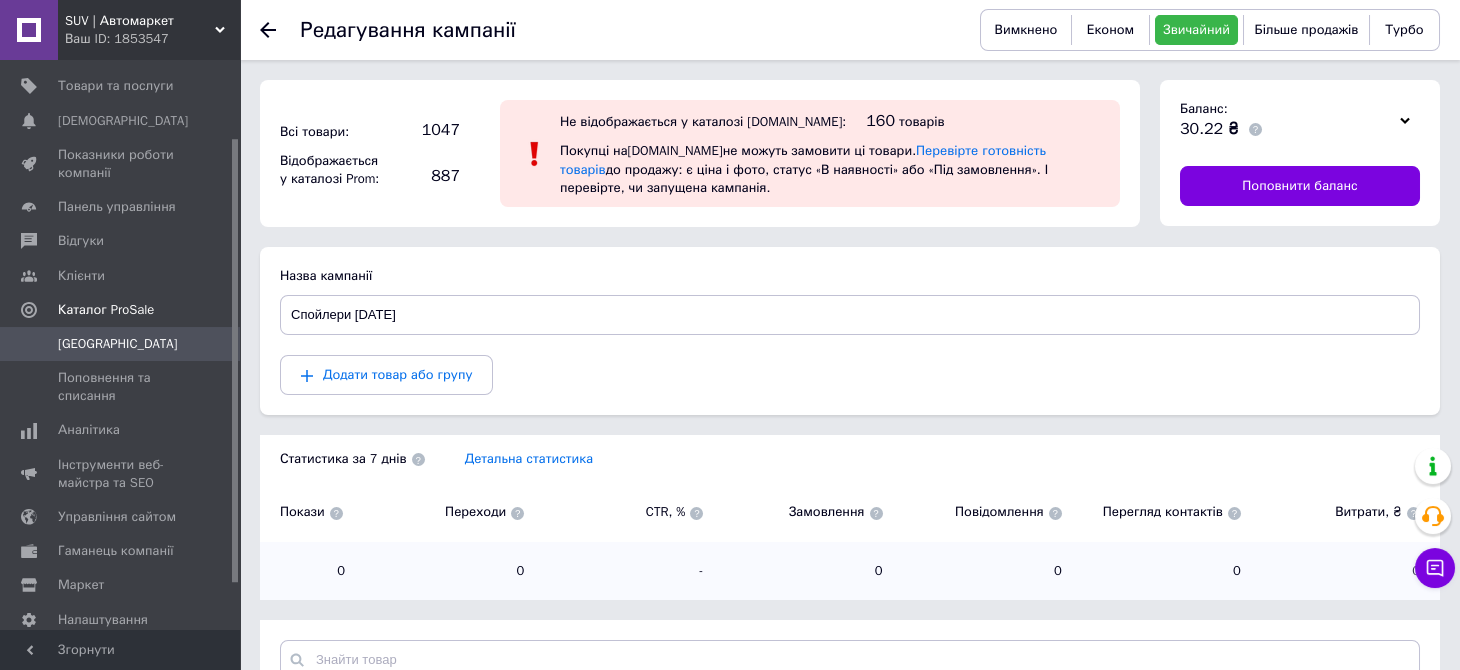 click 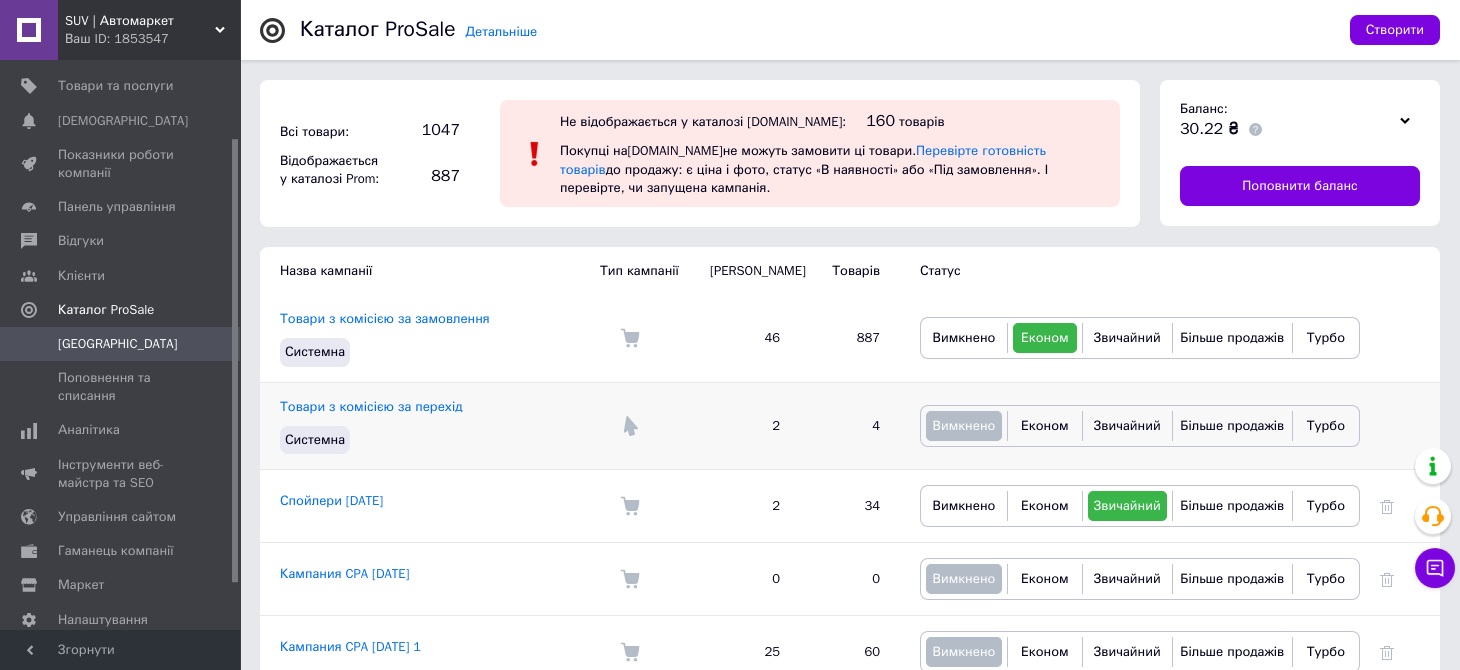 scroll, scrollTop: 99, scrollLeft: 0, axis: vertical 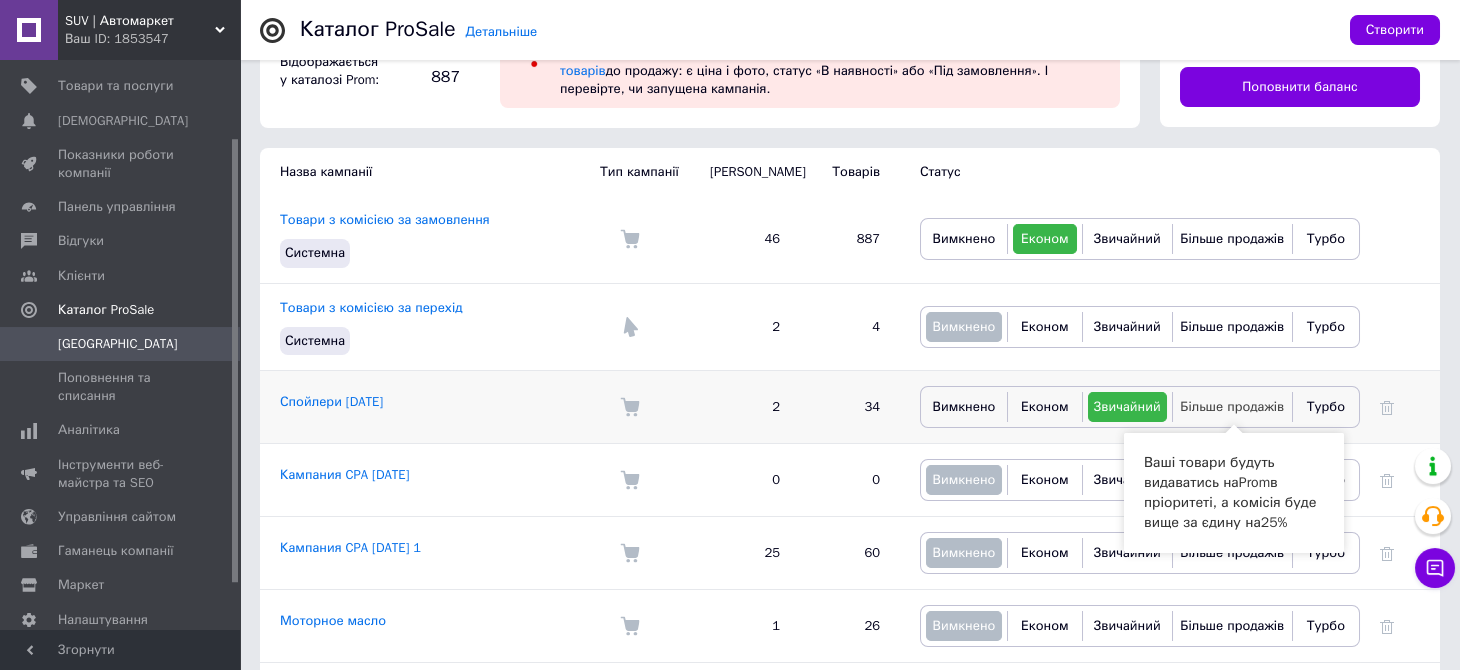 click on "Більше продажів" at bounding box center (1232, 406) 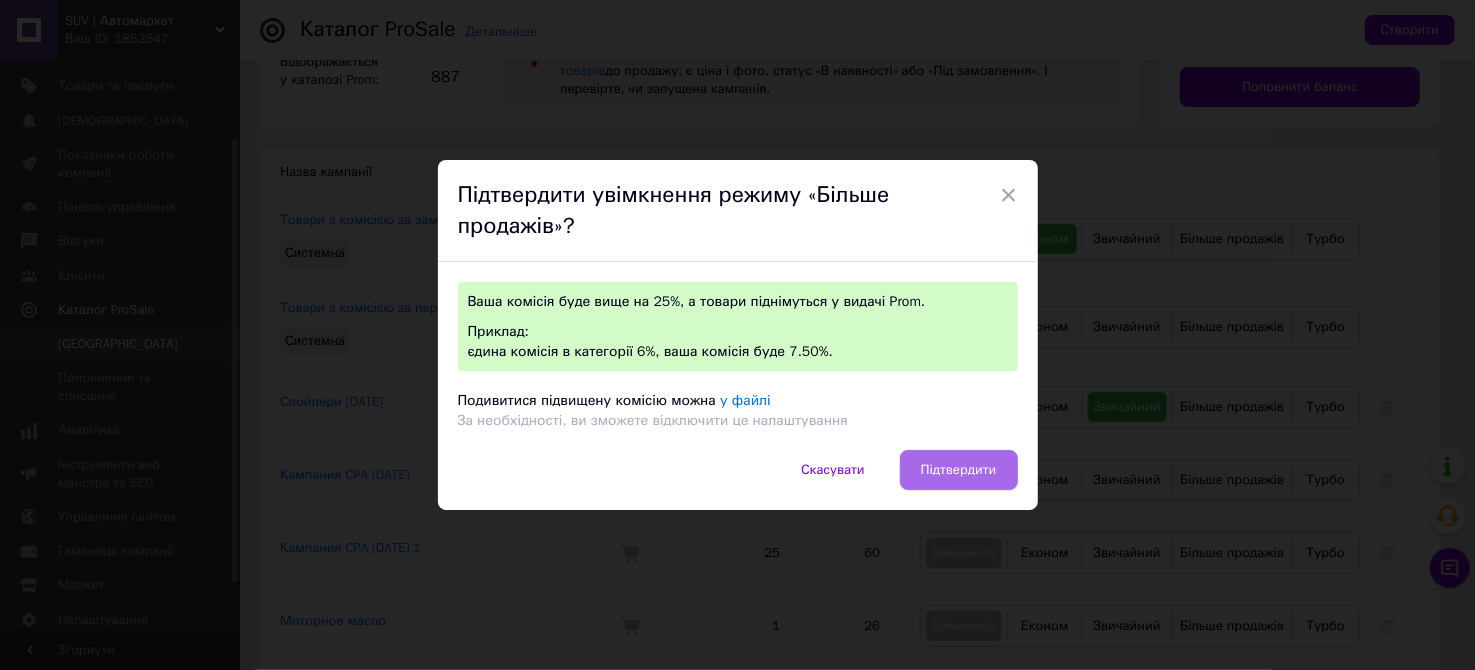 click on "Підтвердити" at bounding box center [959, 470] 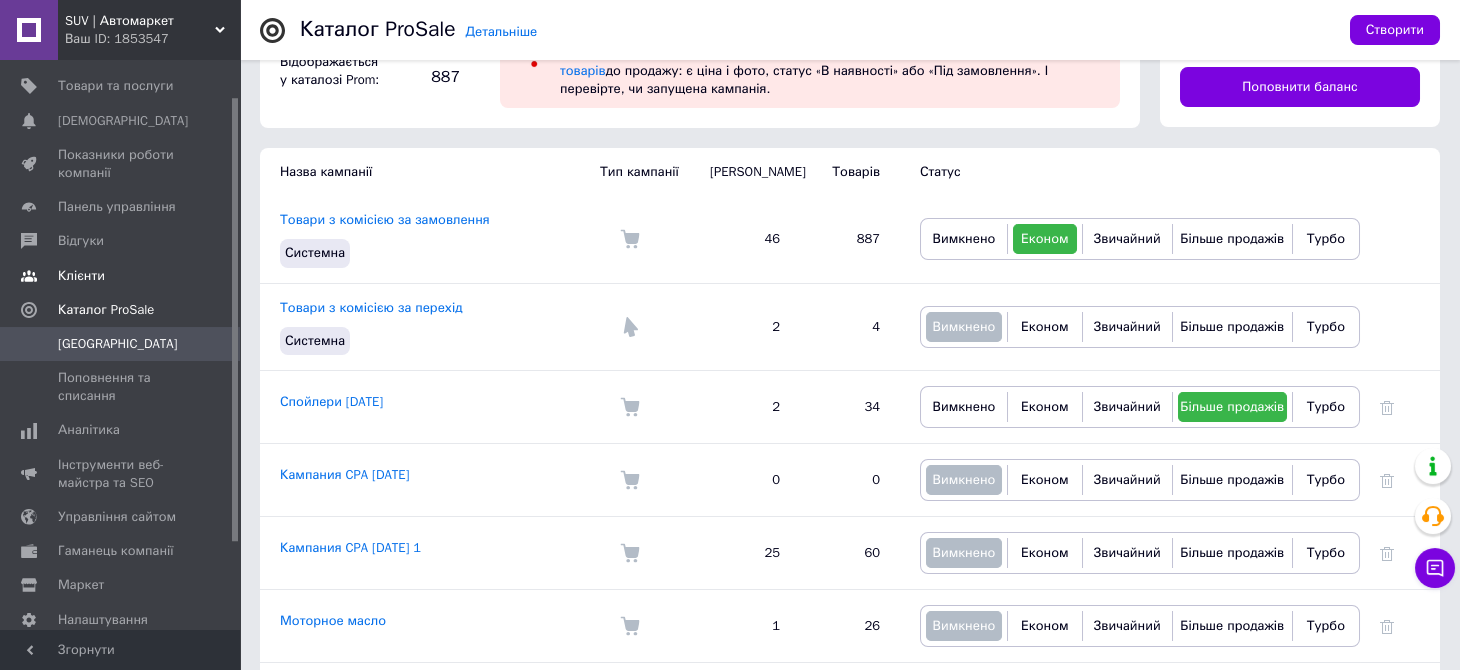 scroll, scrollTop: 0, scrollLeft: 0, axis: both 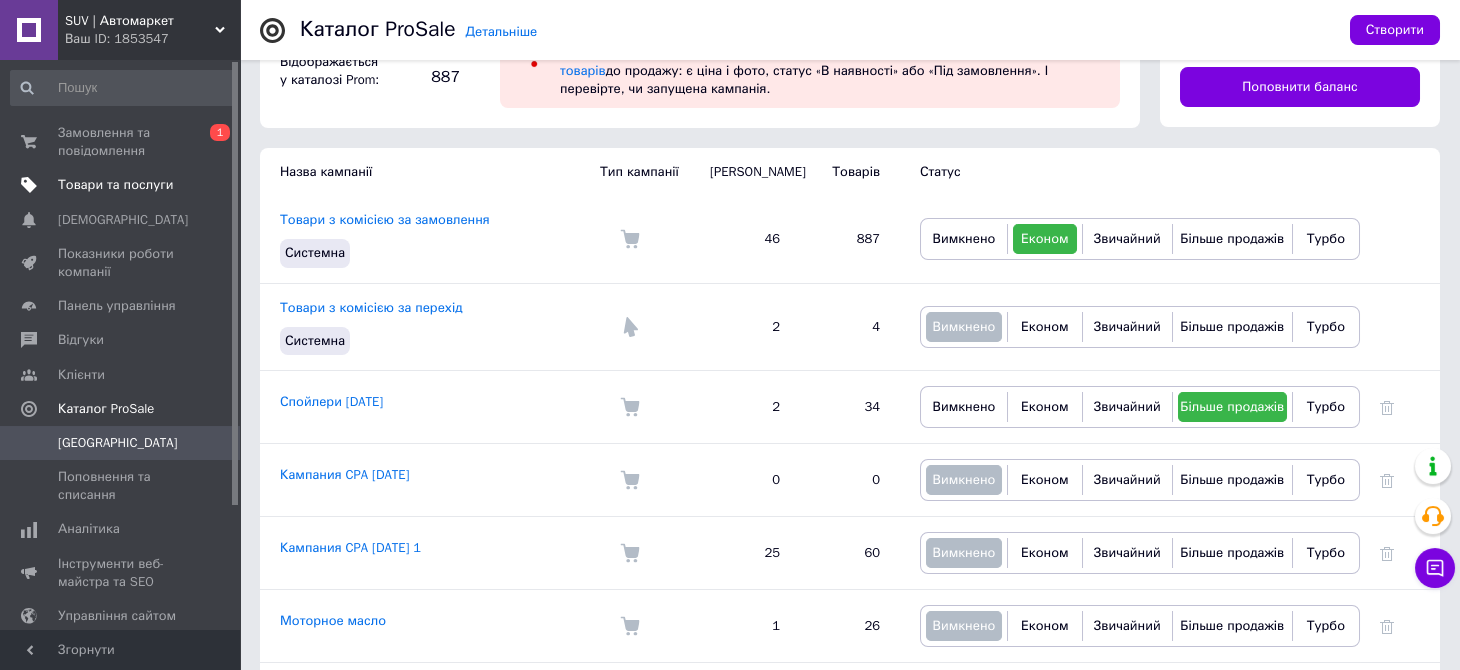 click on "Товари та послуги" at bounding box center [122, 185] 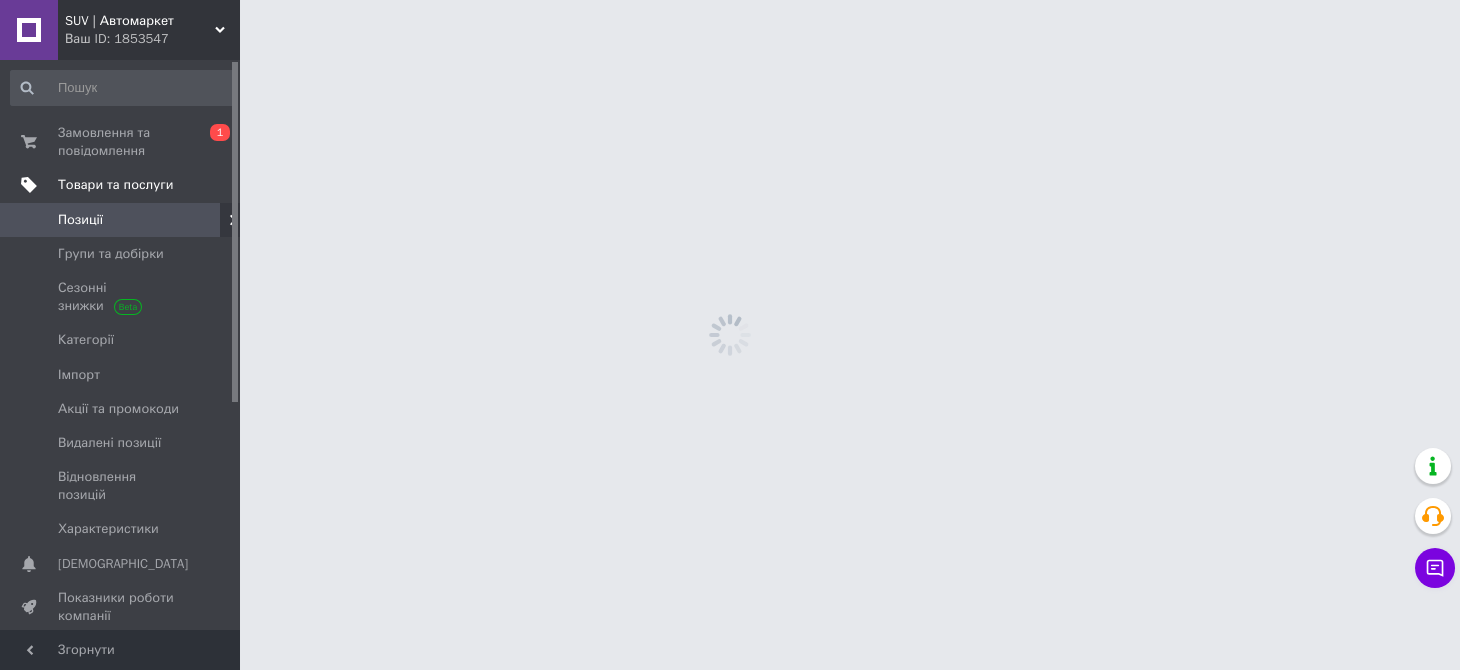 scroll, scrollTop: 0, scrollLeft: 0, axis: both 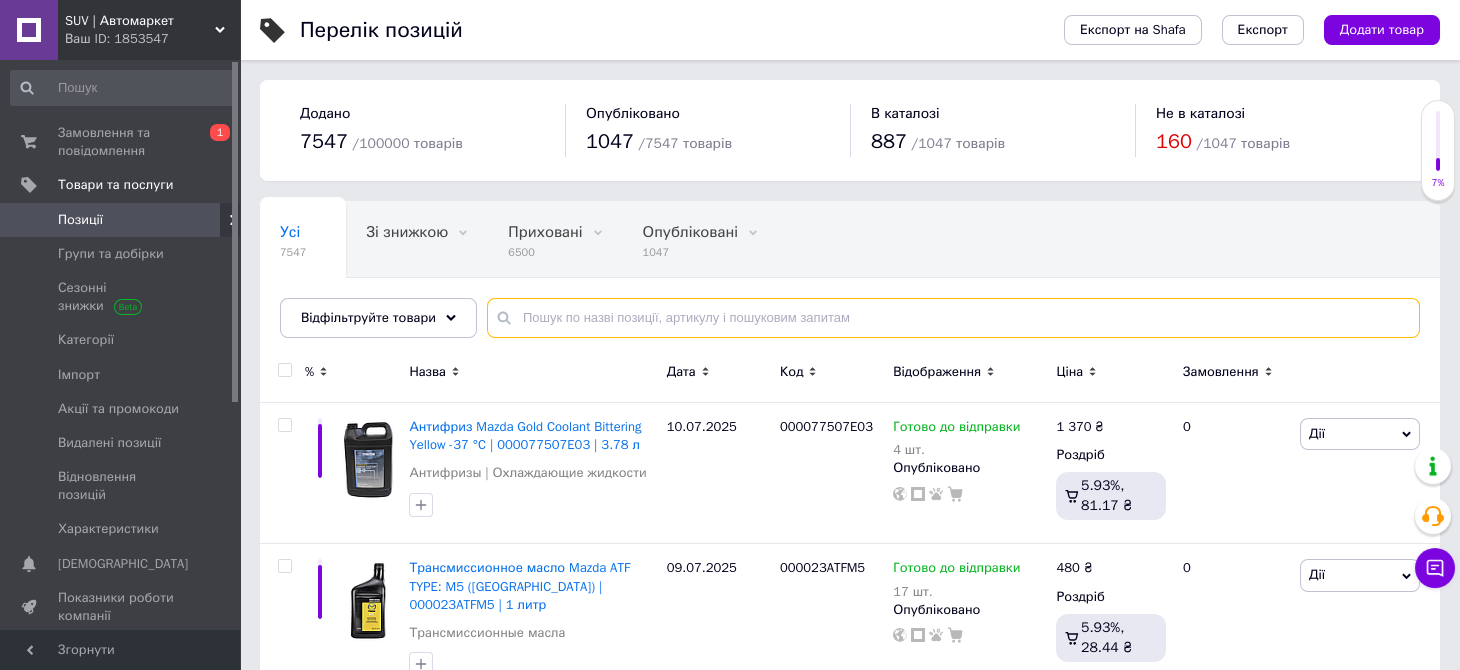 click at bounding box center [953, 318] 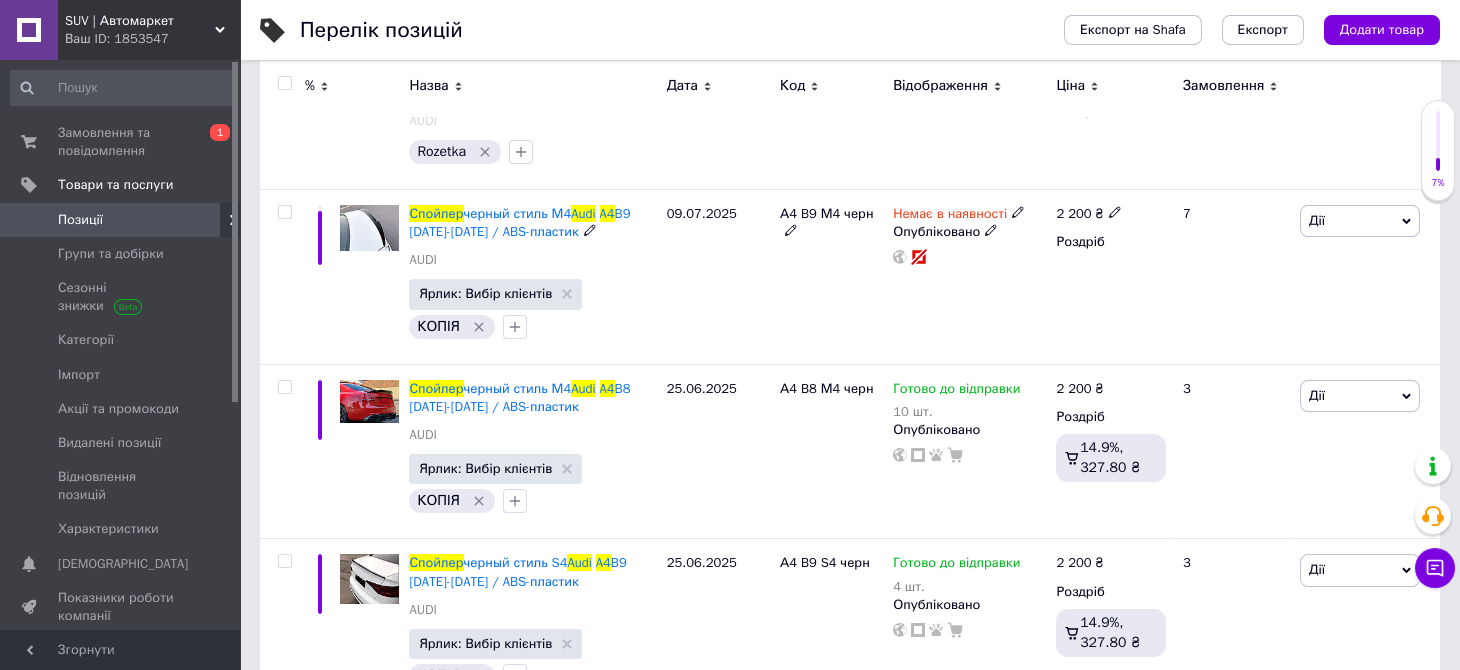 scroll, scrollTop: 400, scrollLeft: 0, axis: vertical 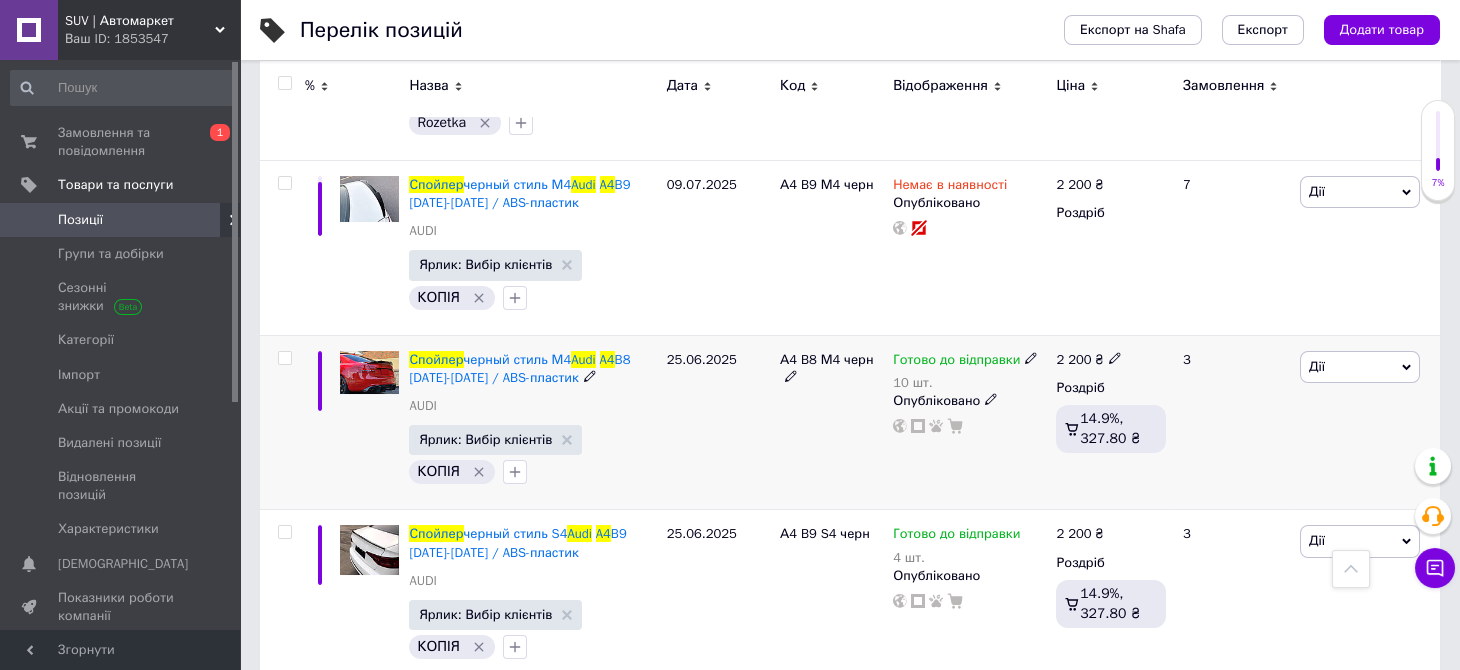 type on "Спойлер Audi A4" 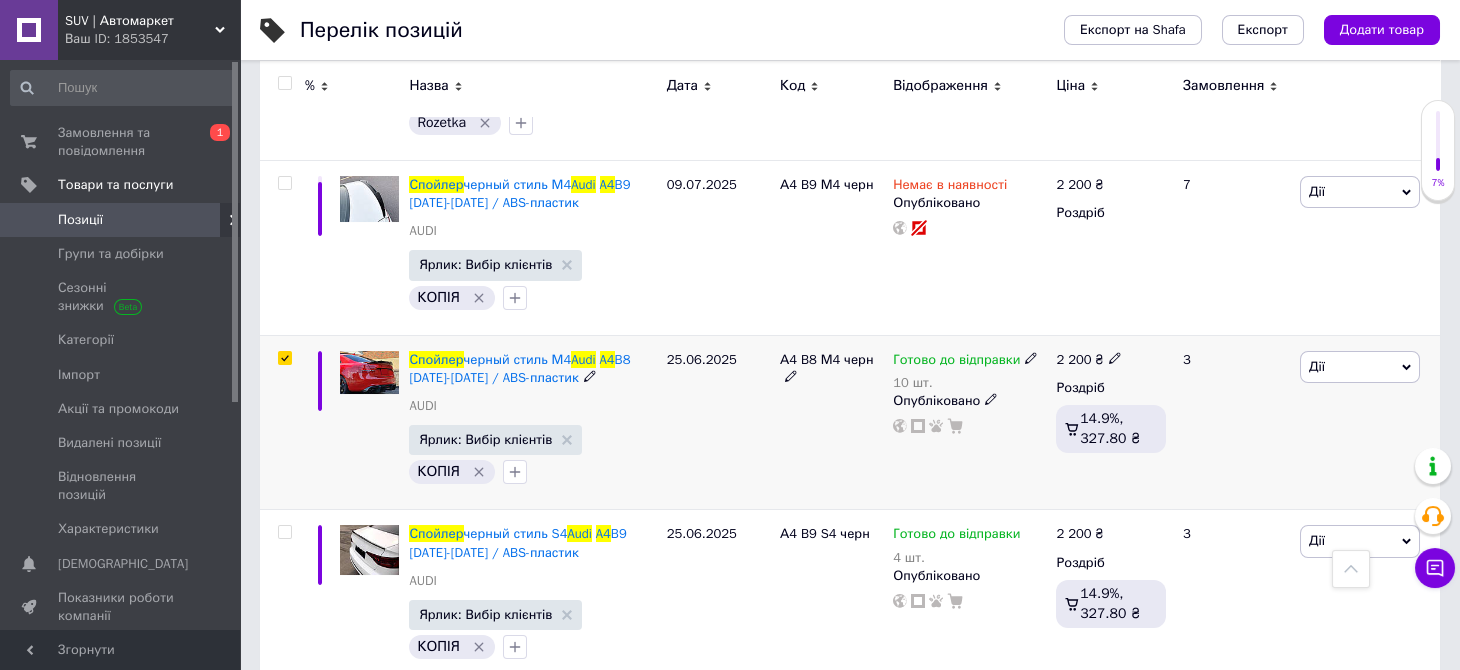checkbox on "true" 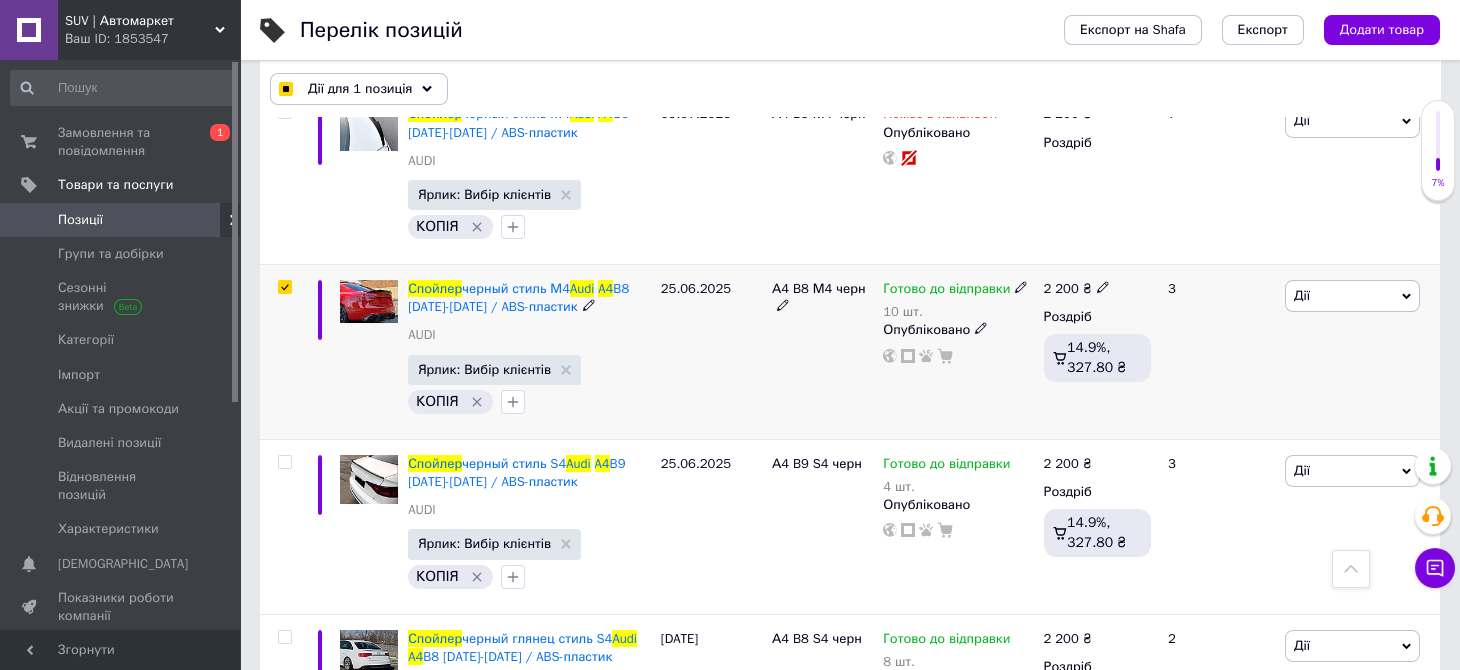 scroll, scrollTop: 499, scrollLeft: 0, axis: vertical 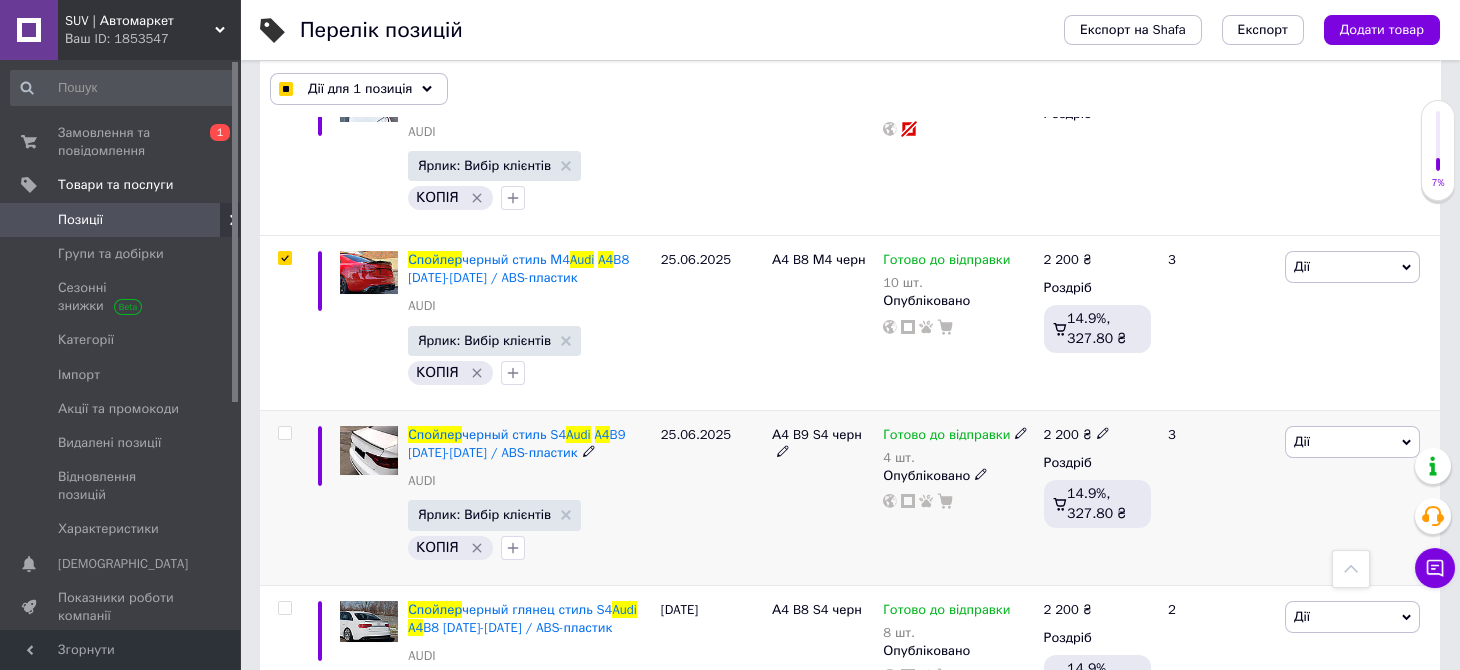 click at bounding box center (284, 433) 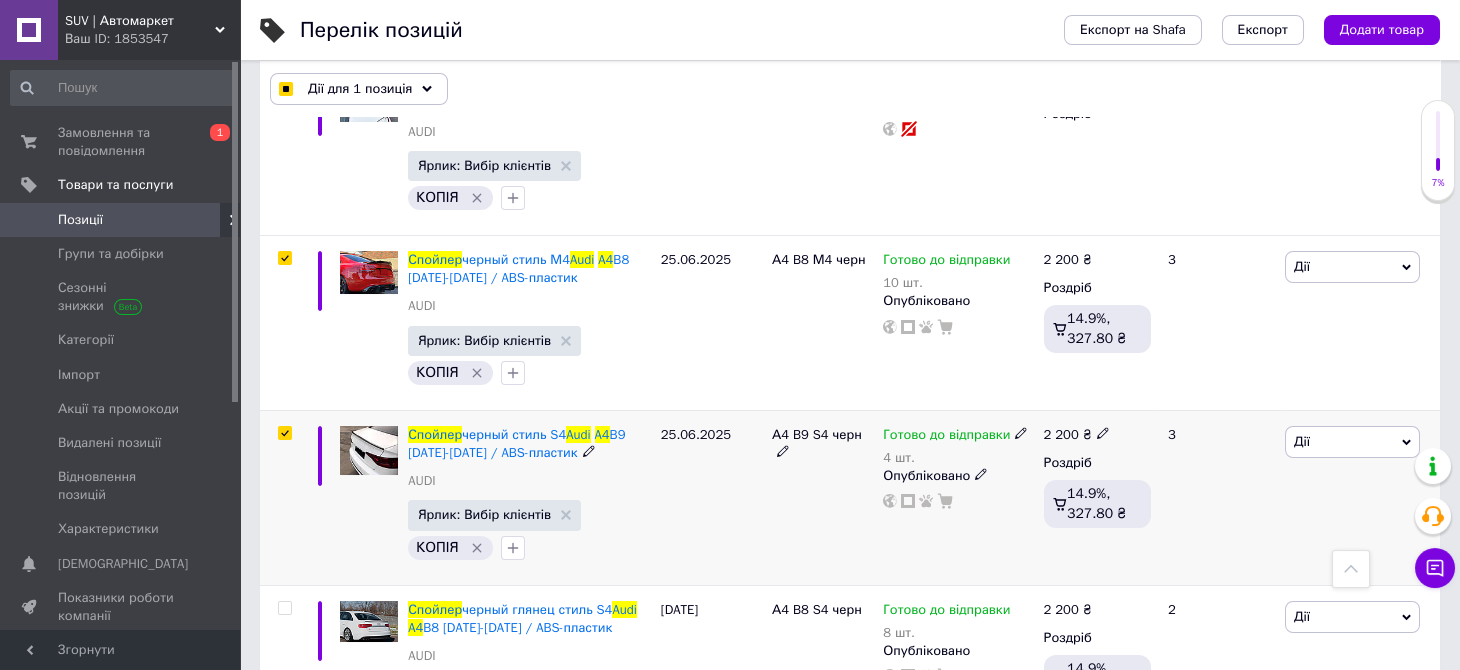 checkbox on "true" 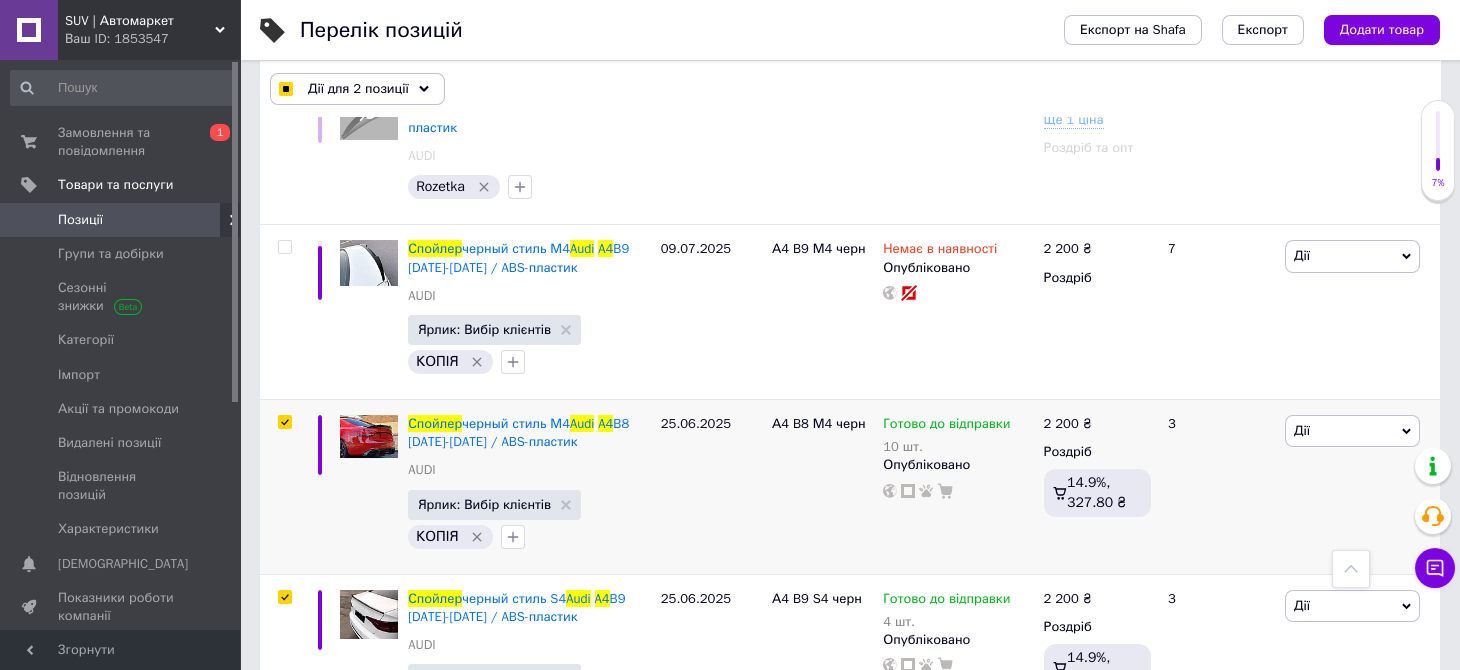 scroll, scrollTop: 0, scrollLeft: 0, axis: both 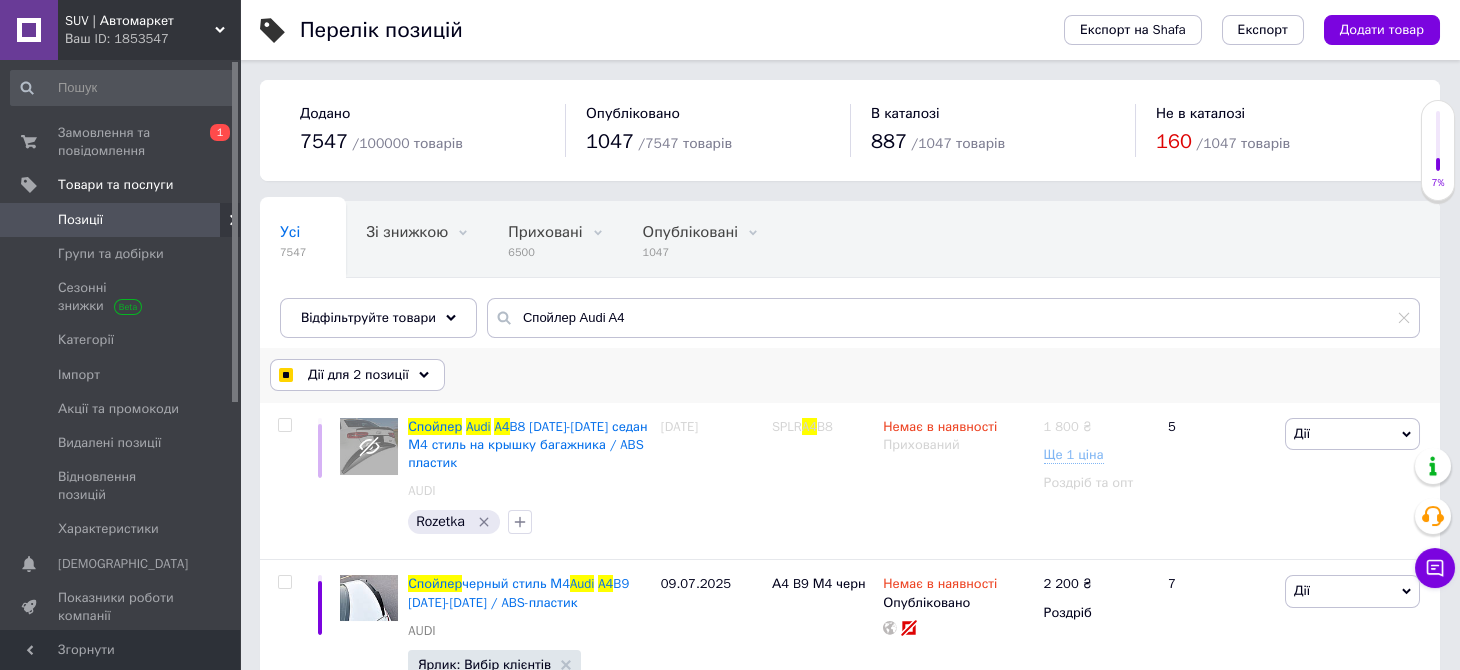 click on "Дії для 2 позиції" at bounding box center (358, 375) 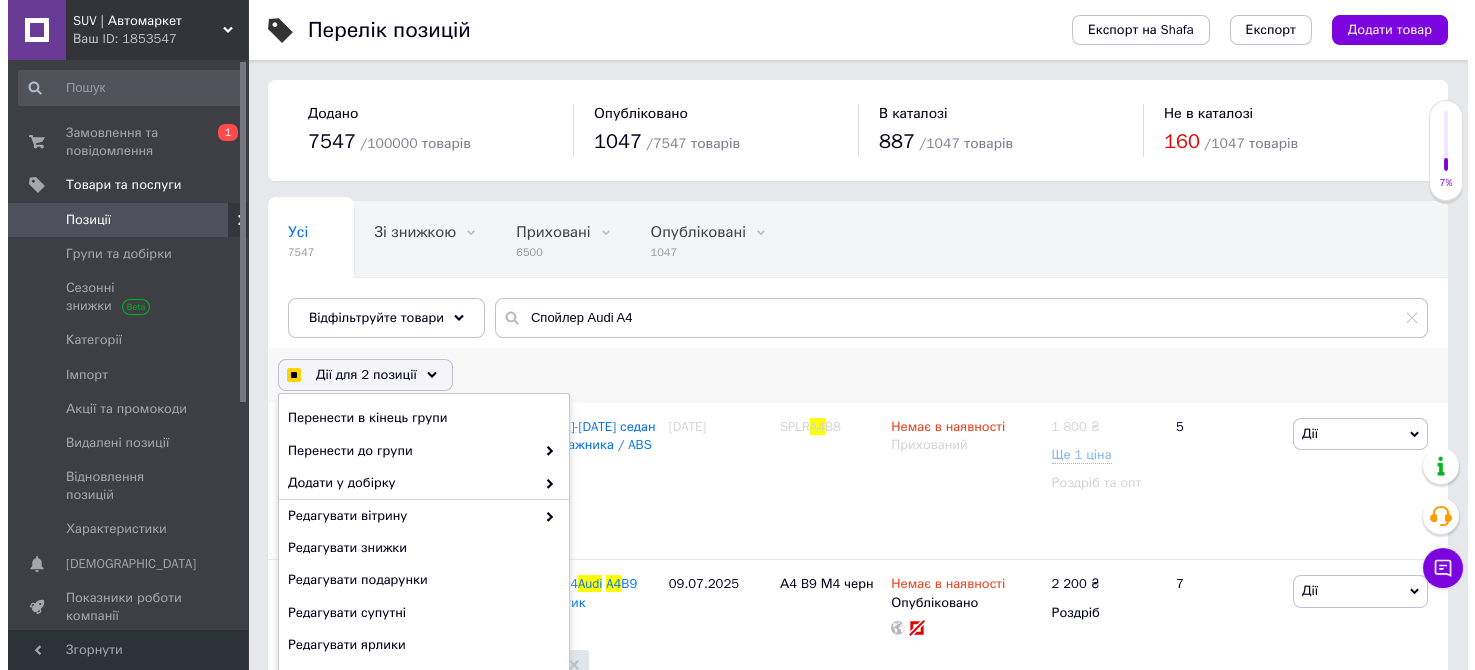 scroll, scrollTop: 99, scrollLeft: 0, axis: vertical 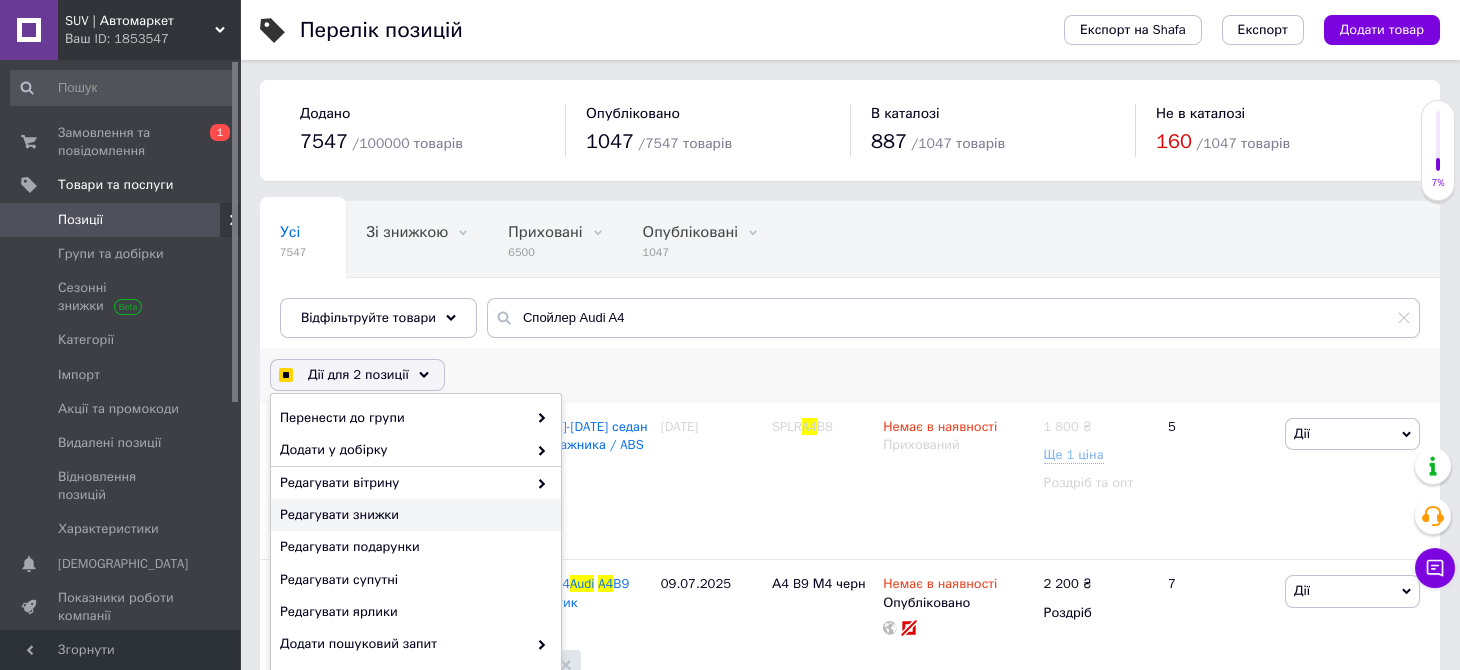 click on "Редагувати знижки" at bounding box center [413, 515] 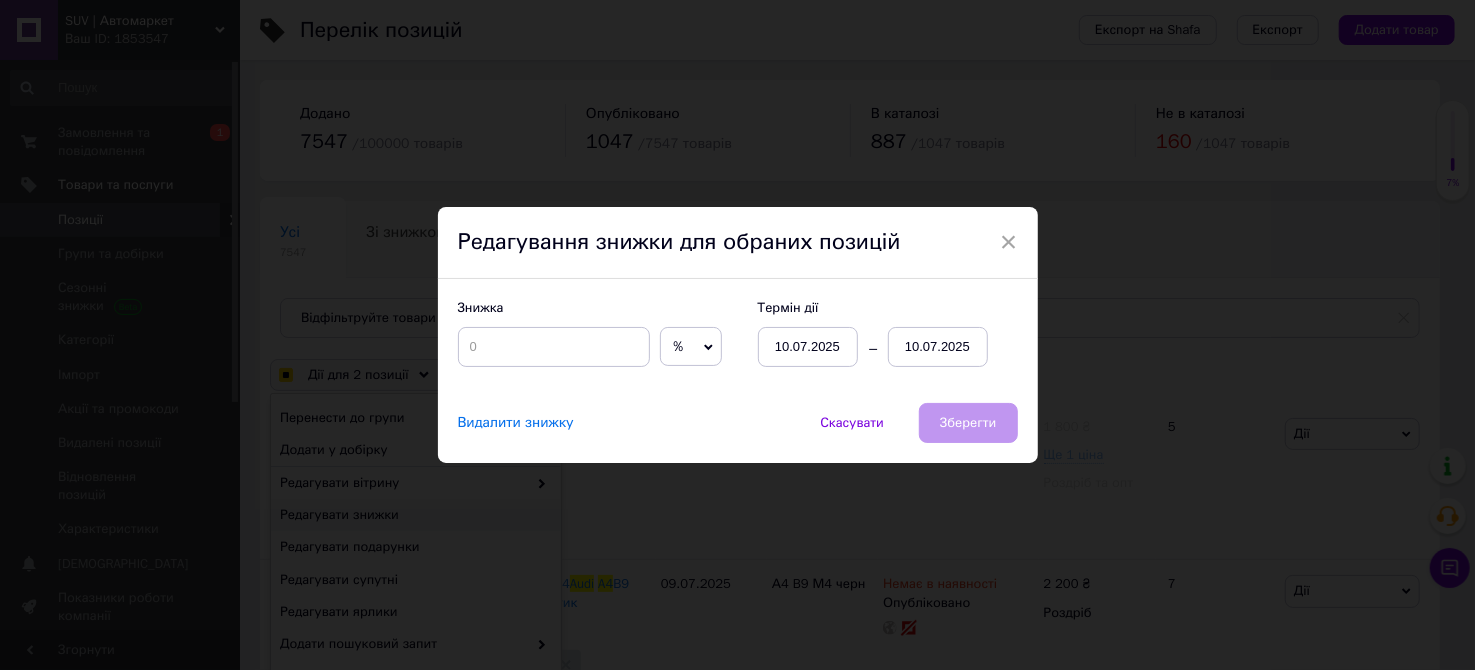 click on "%" at bounding box center (691, 347) 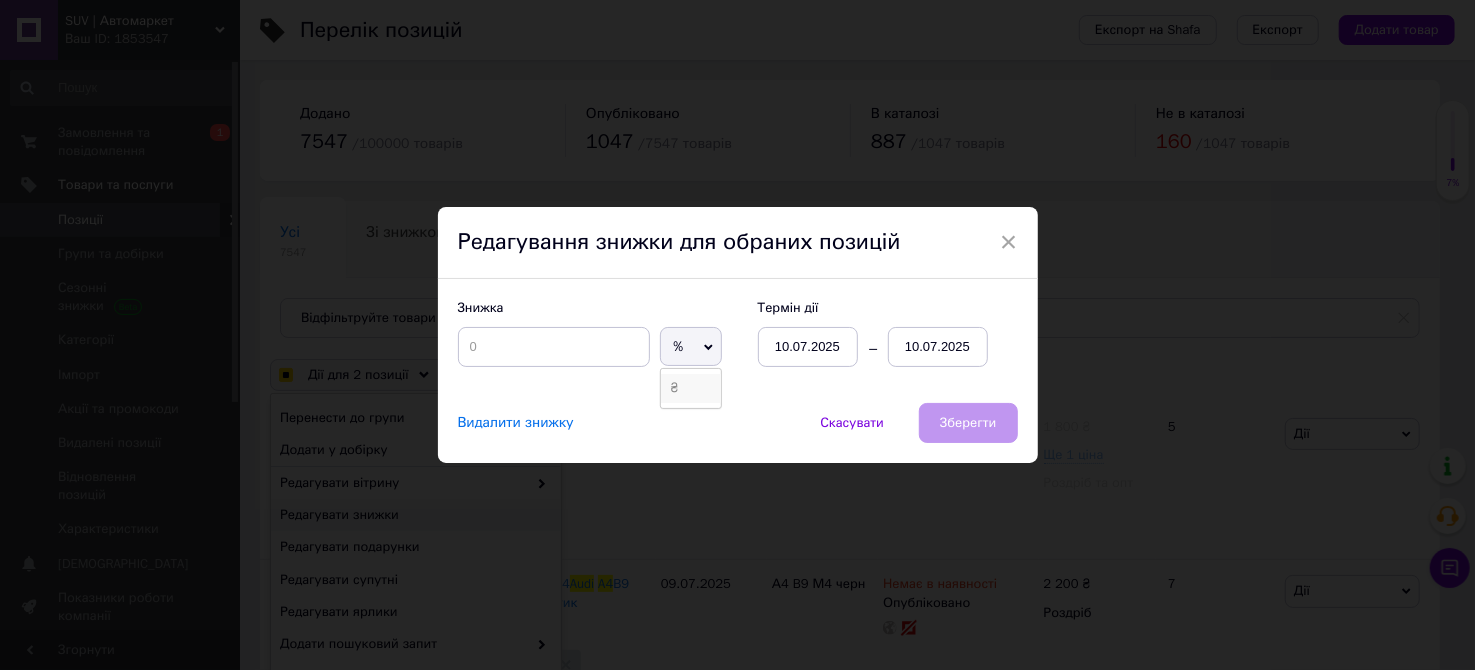 click on "₴" at bounding box center (691, 388) 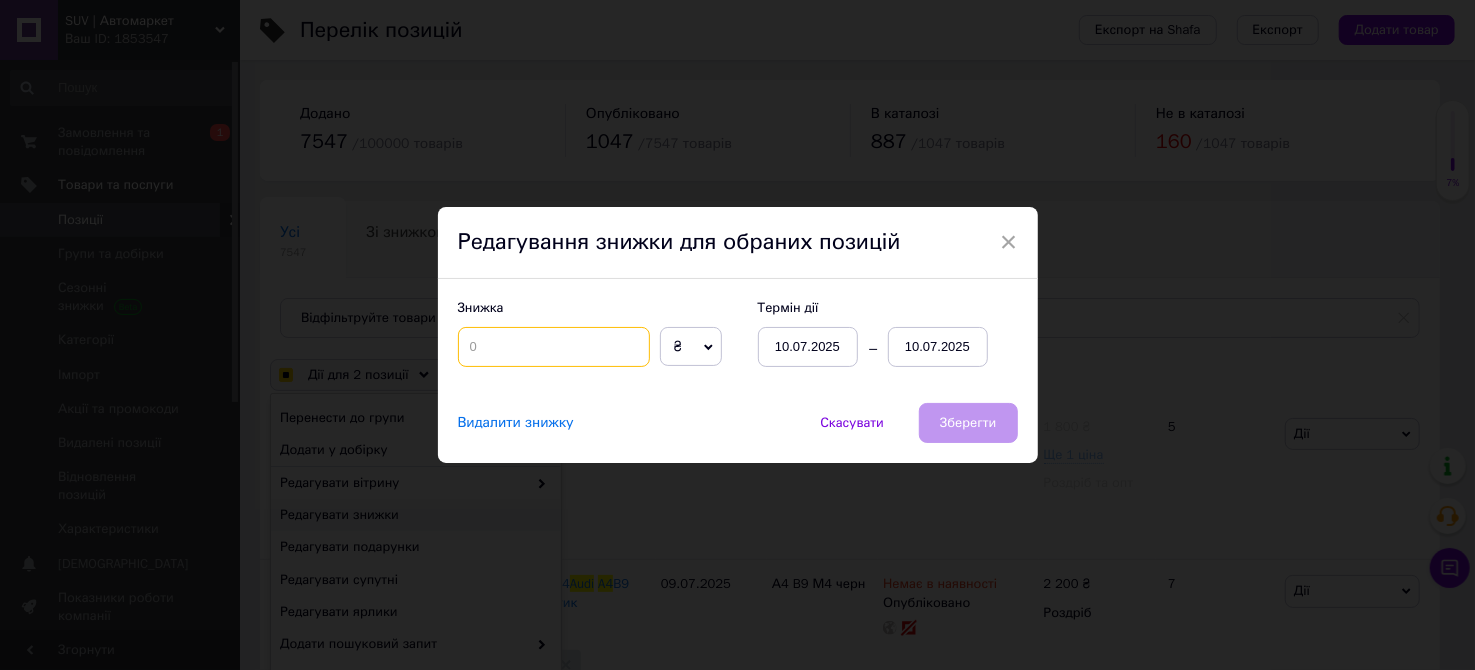 click at bounding box center (554, 347) 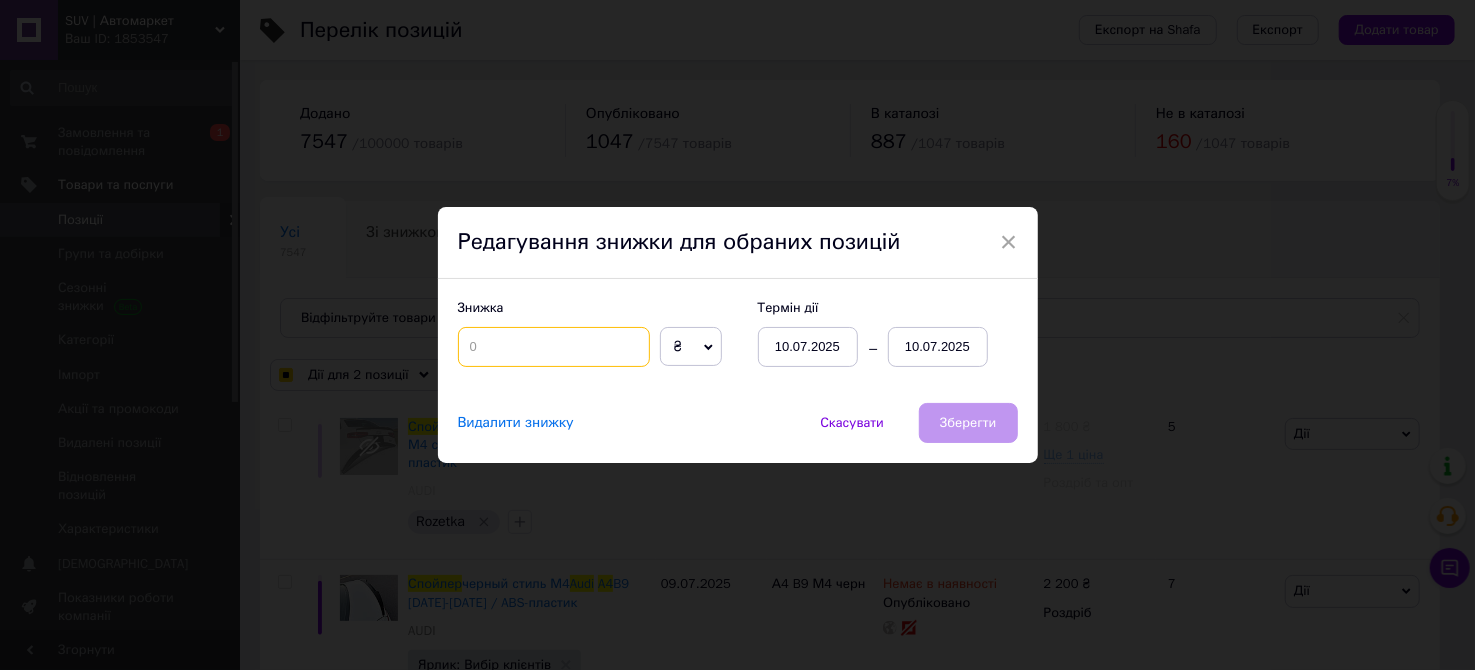 checkbox on "true" 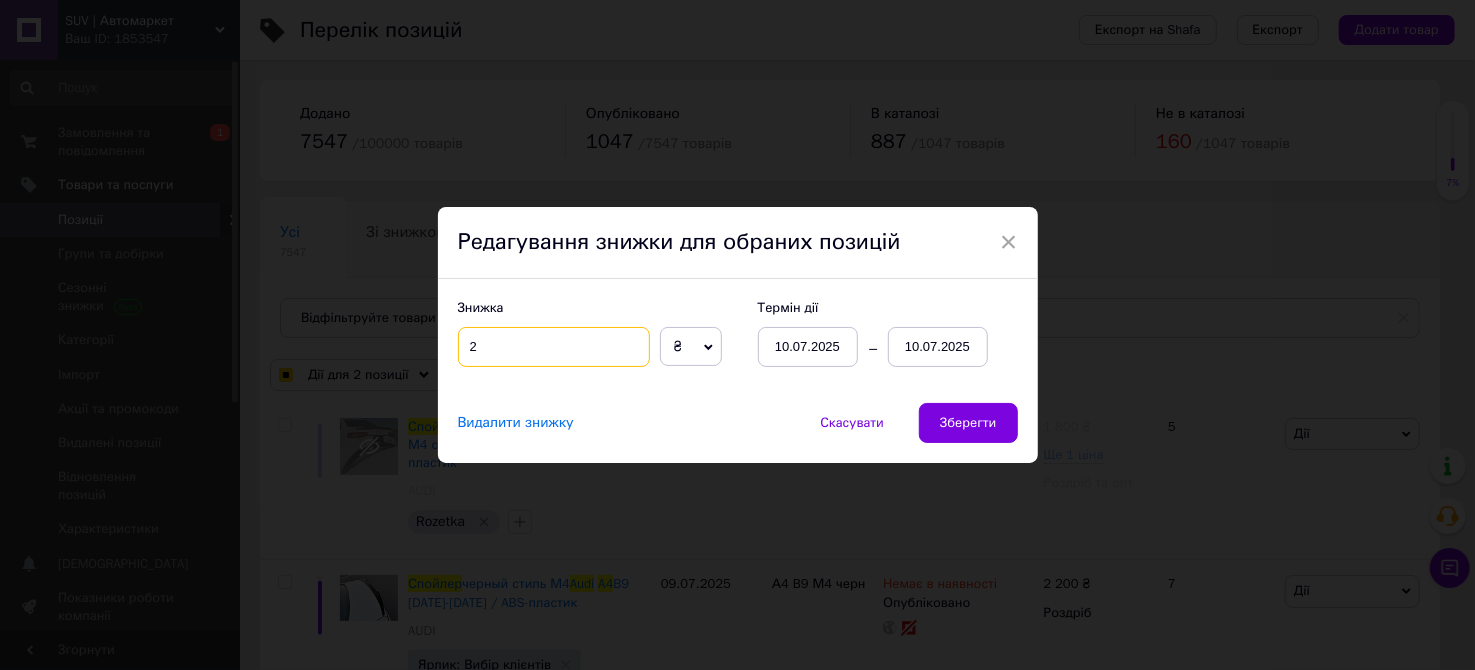 checkbox on "true" 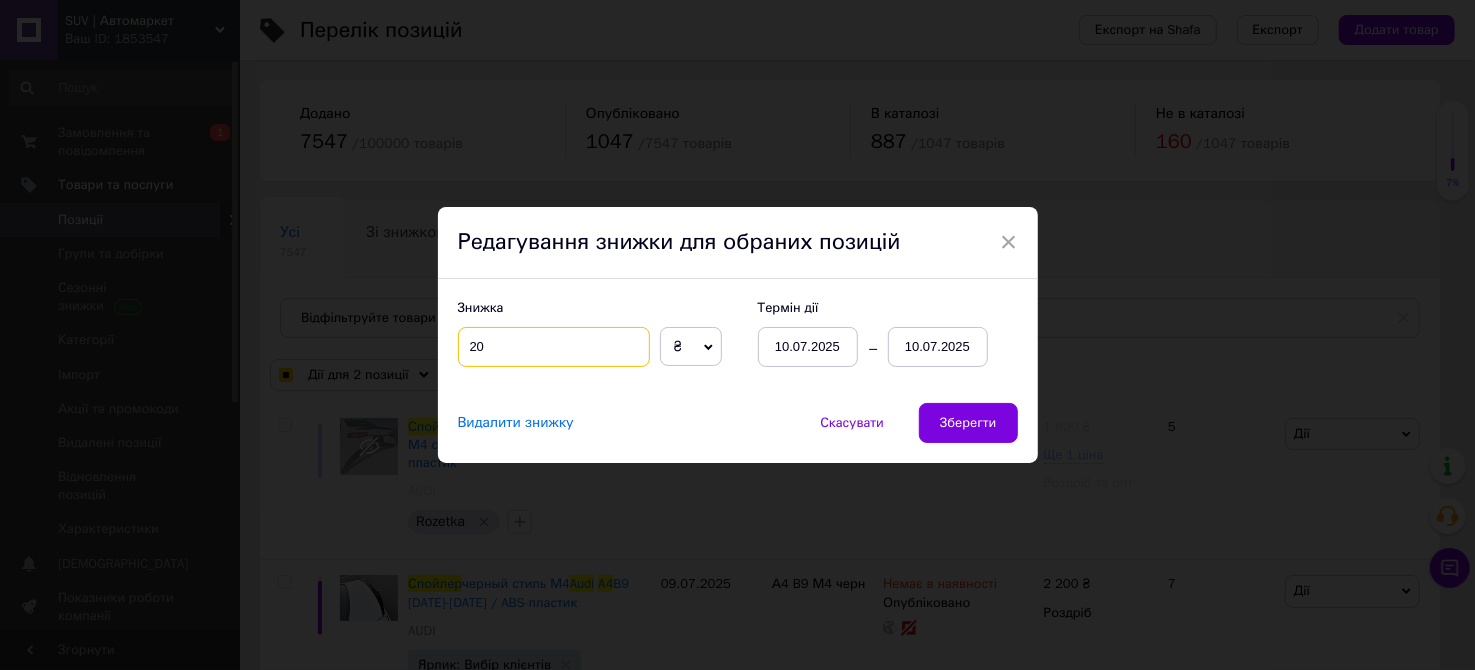 checkbox on "true" 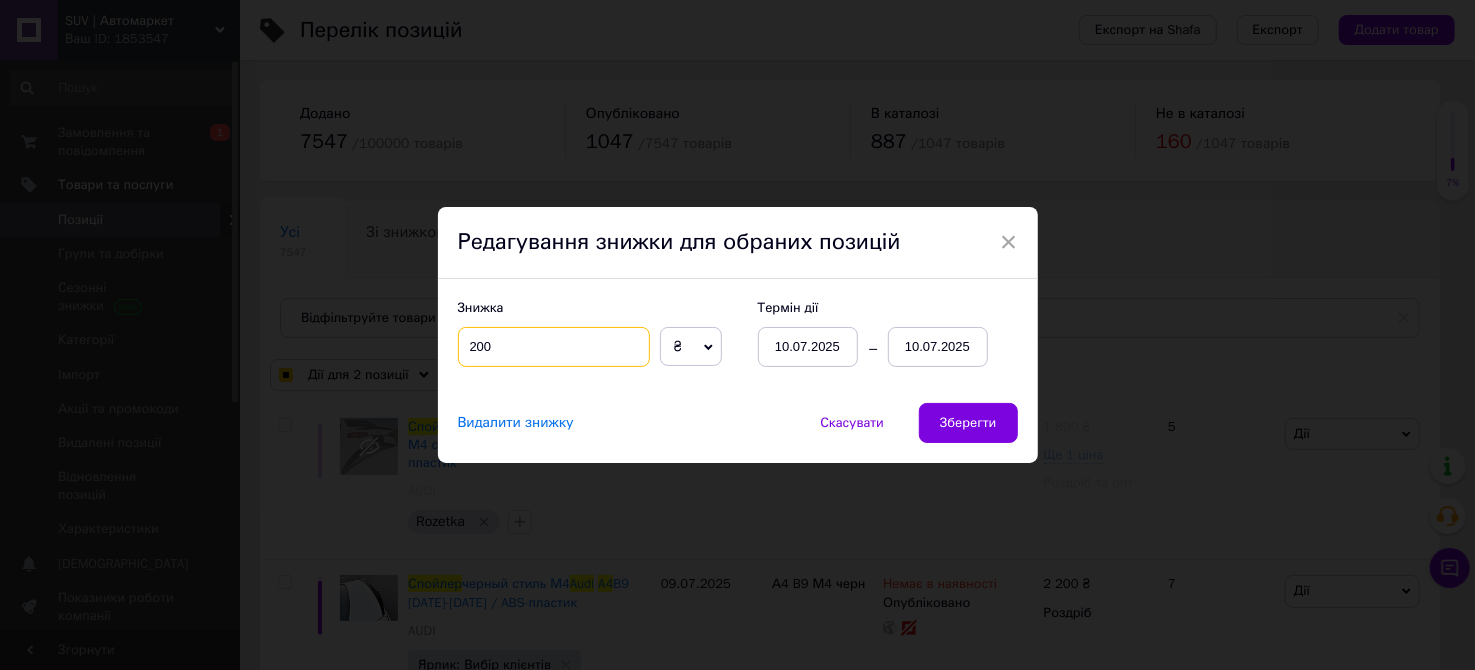 type on "200" 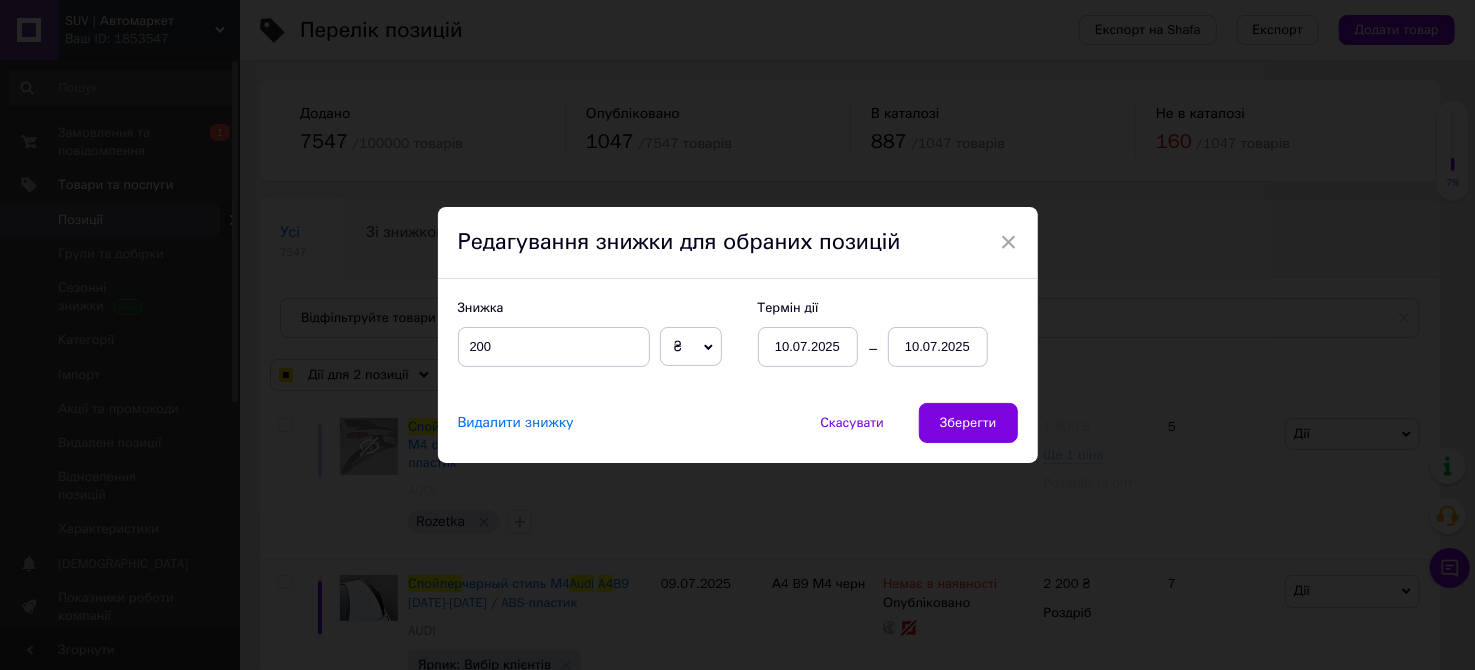 click on "10.07.2025" at bounding box center [938, 347] 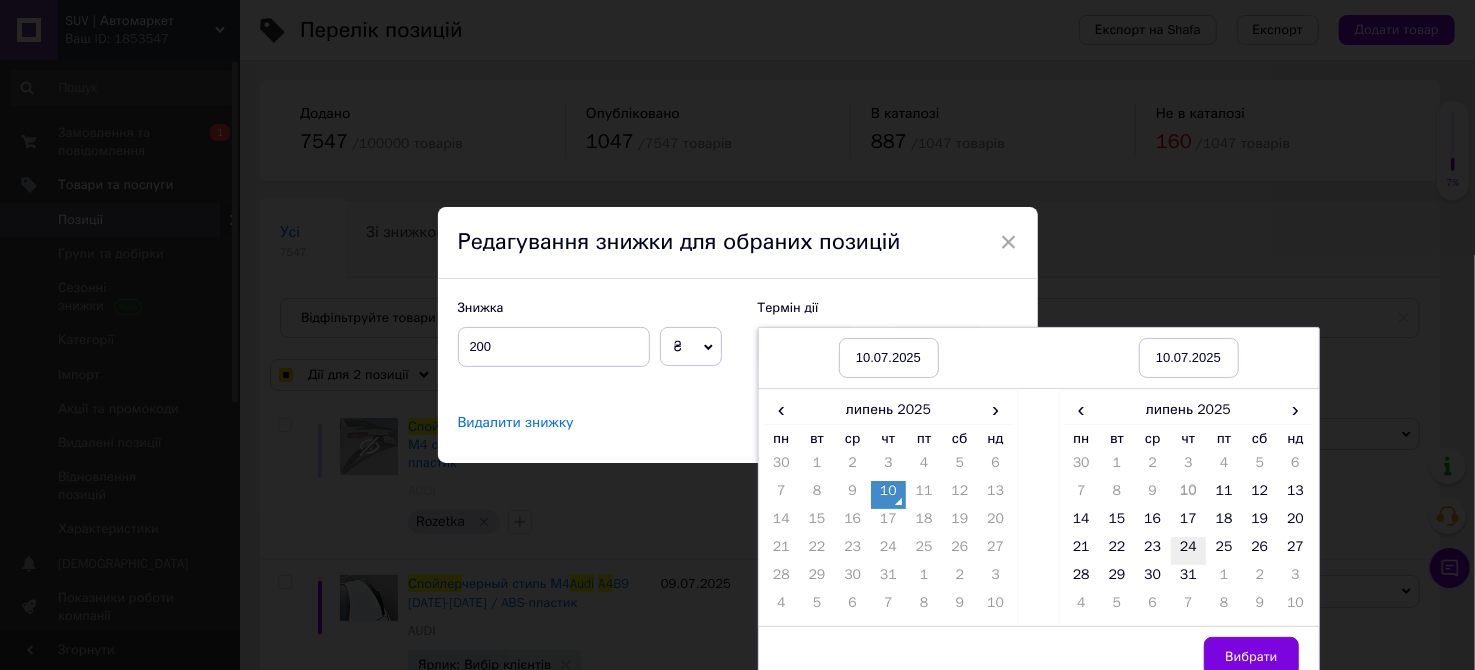 click on "24" at bounding box center (1189, 551) 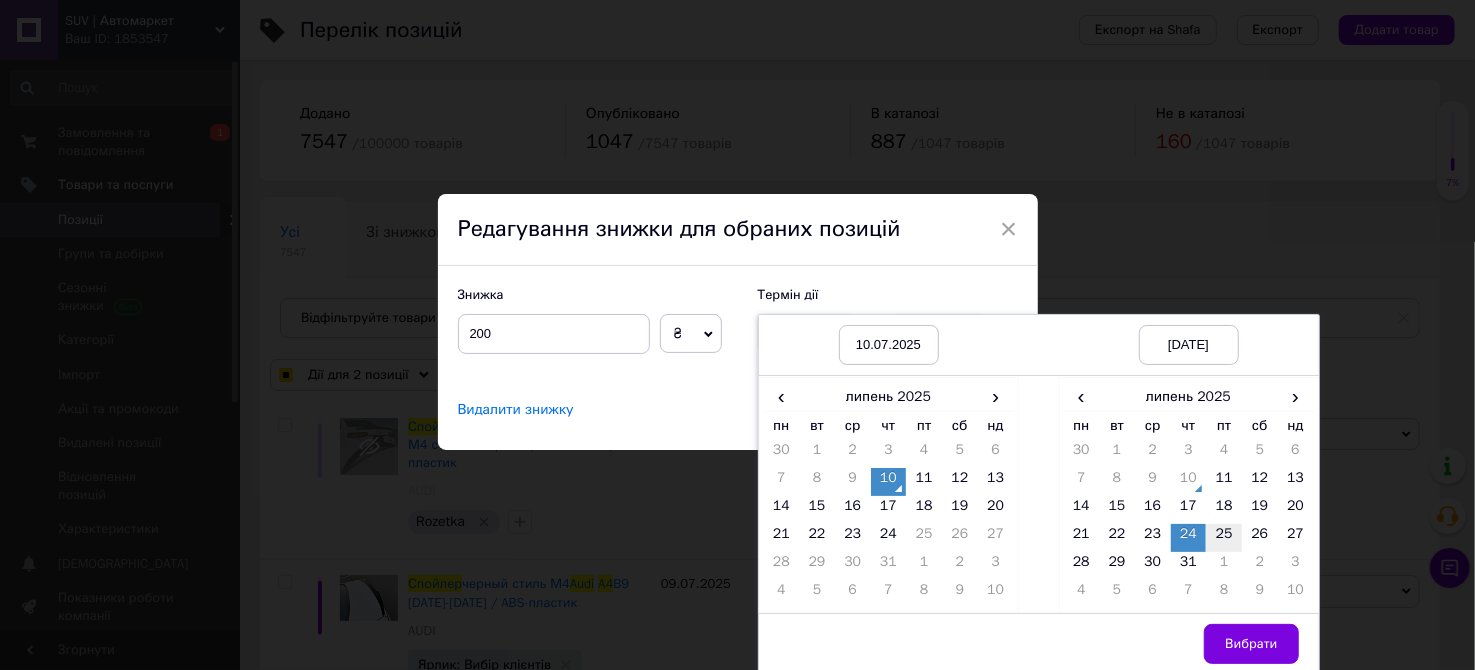 scroll, scrollTop: 16, scrollLeft: 0, axis: vertical 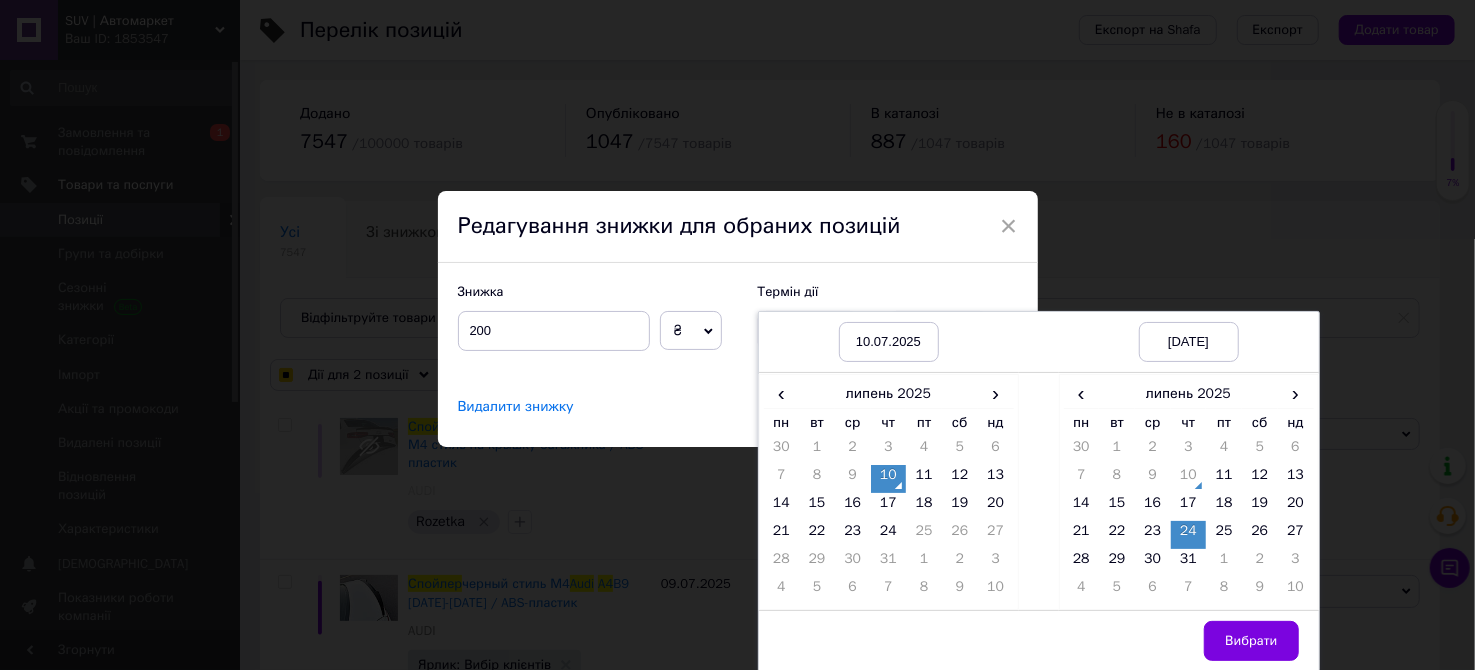 click on "Вибрати" at bounding box center (1251, 641) 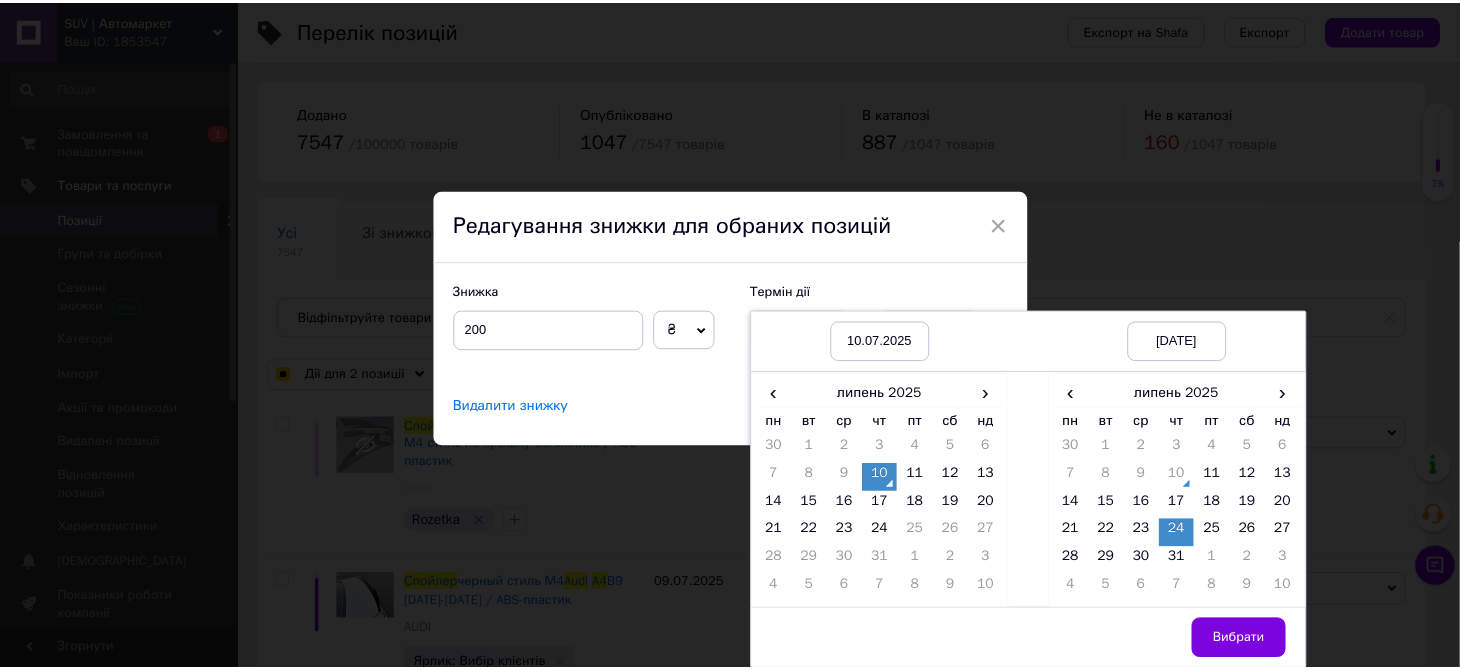 scroll, scrollTop: 0, scrollLeft: 0, axis: both 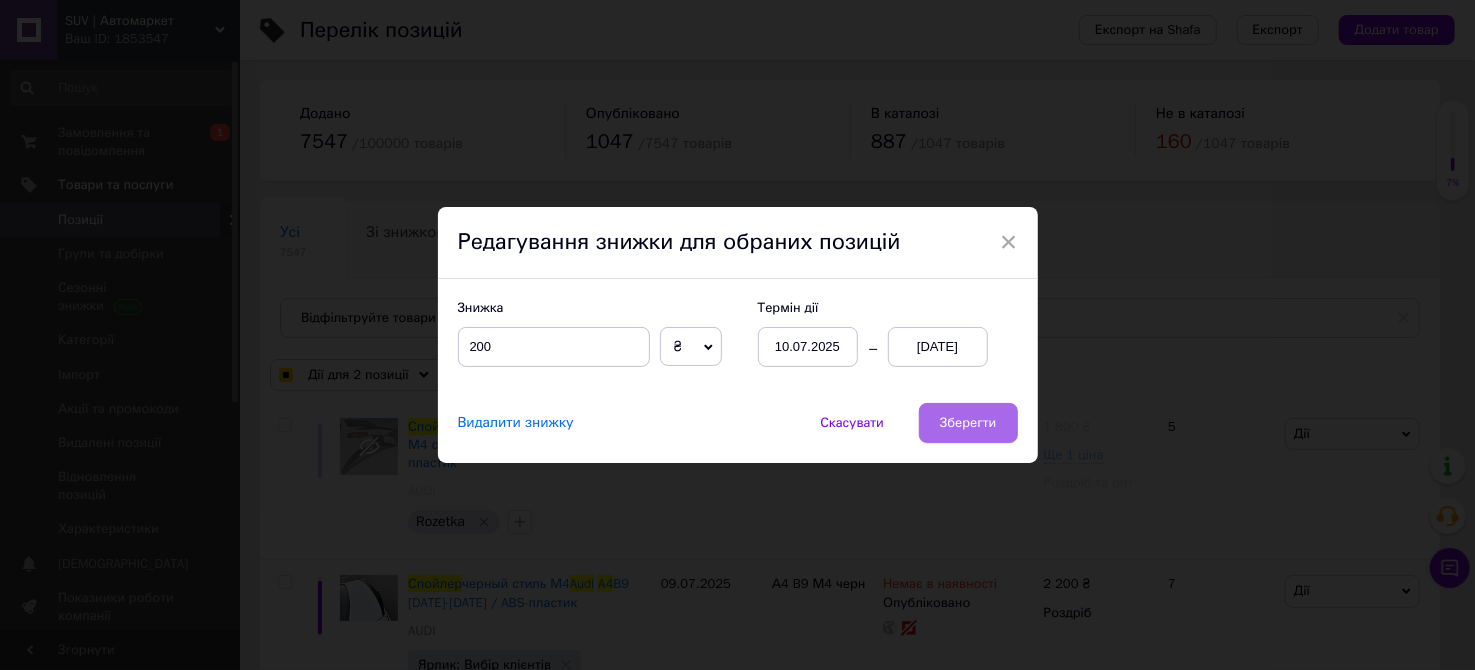 click on "Зберегти" at bounding box center [968, 423] 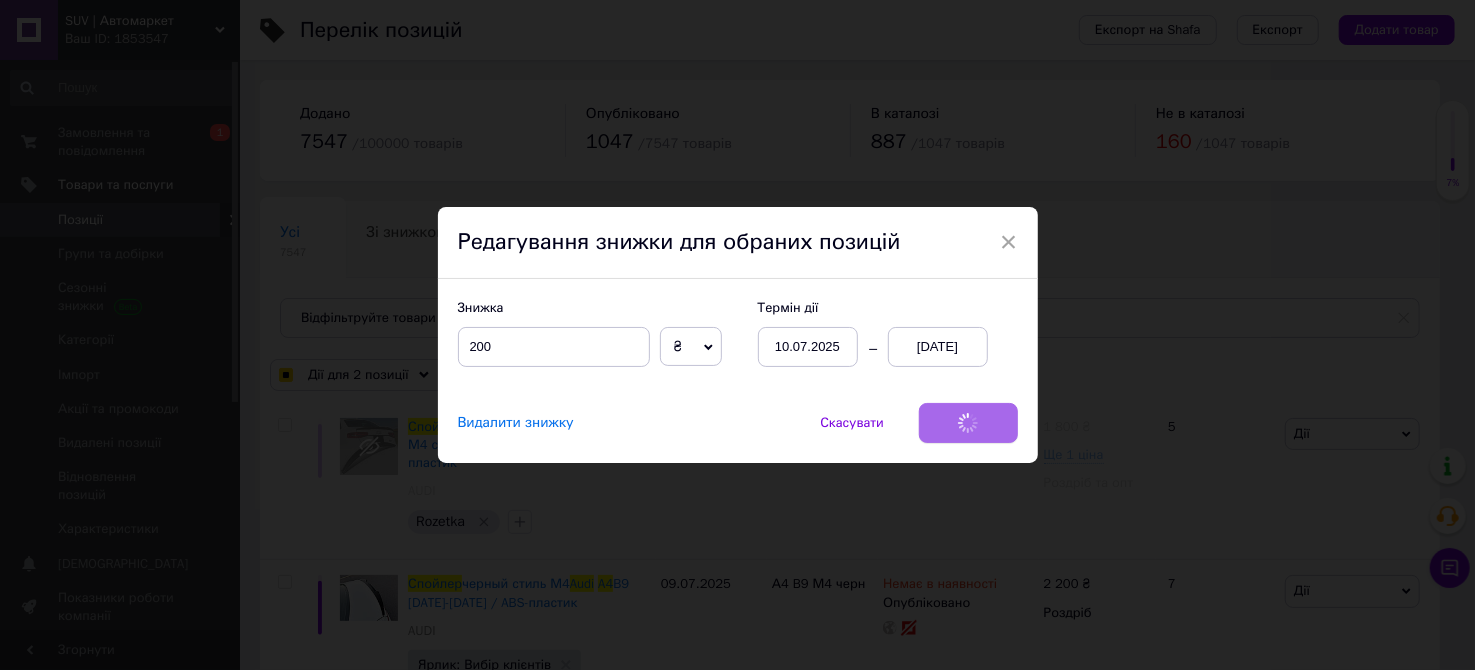 checkbox on "true" 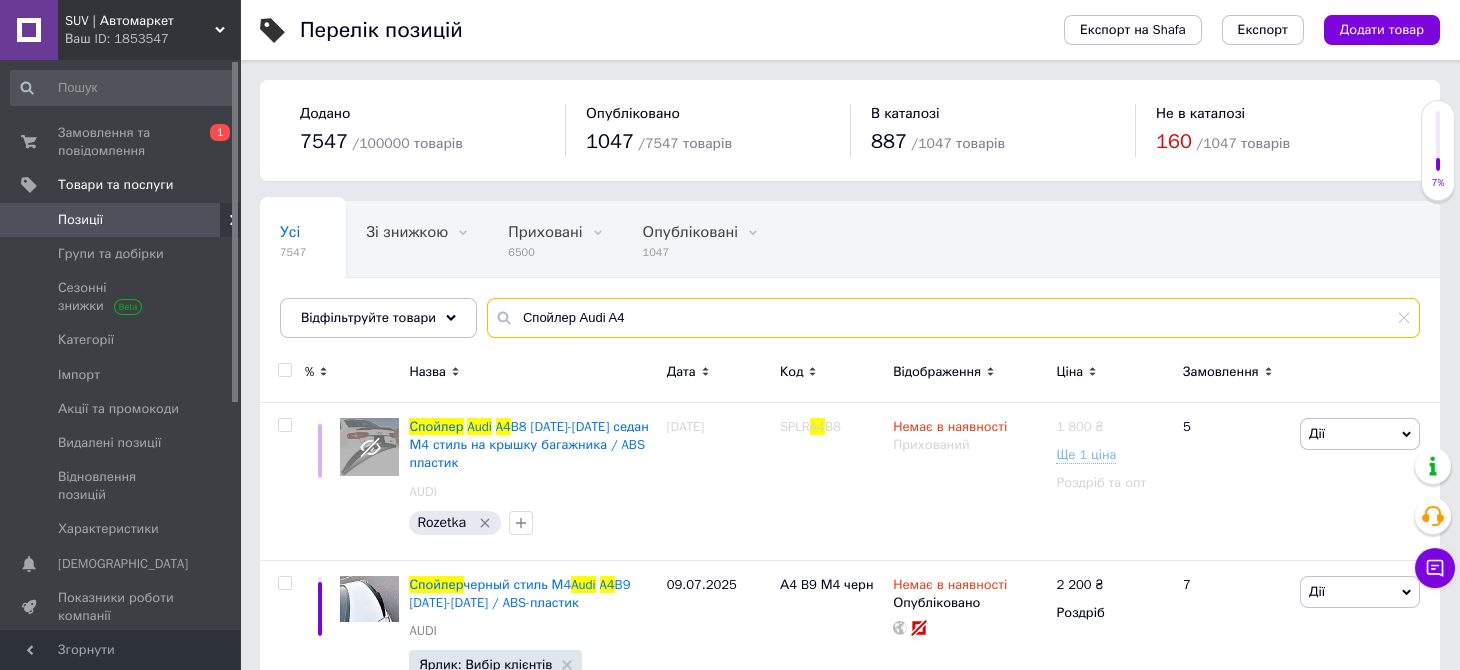 drag, startPoint x: 629, startPoint y: 322, endPoint x: 607, endPoint y: 325, distance: 22.203604 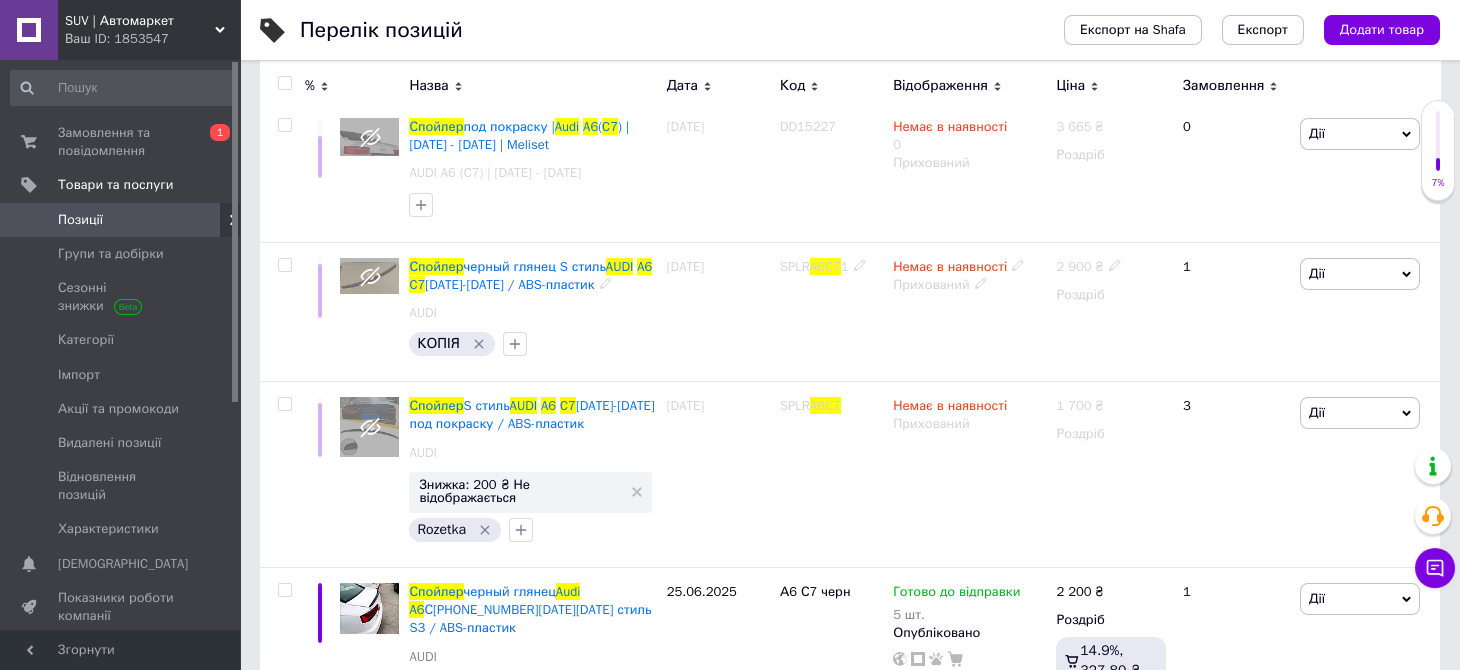 scroll, scrollTop: 345, scrollLeft: 0, axis: vertical 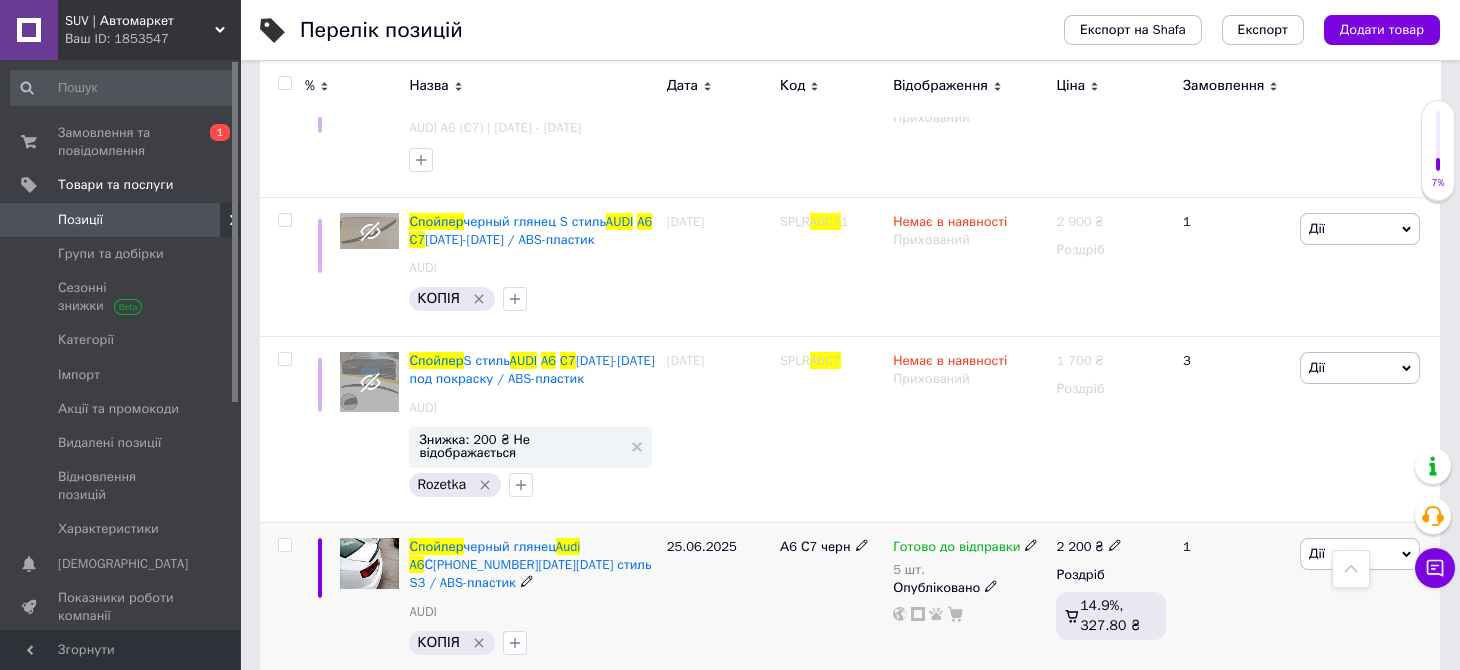 type on "Спойлер Audi A6 C7" 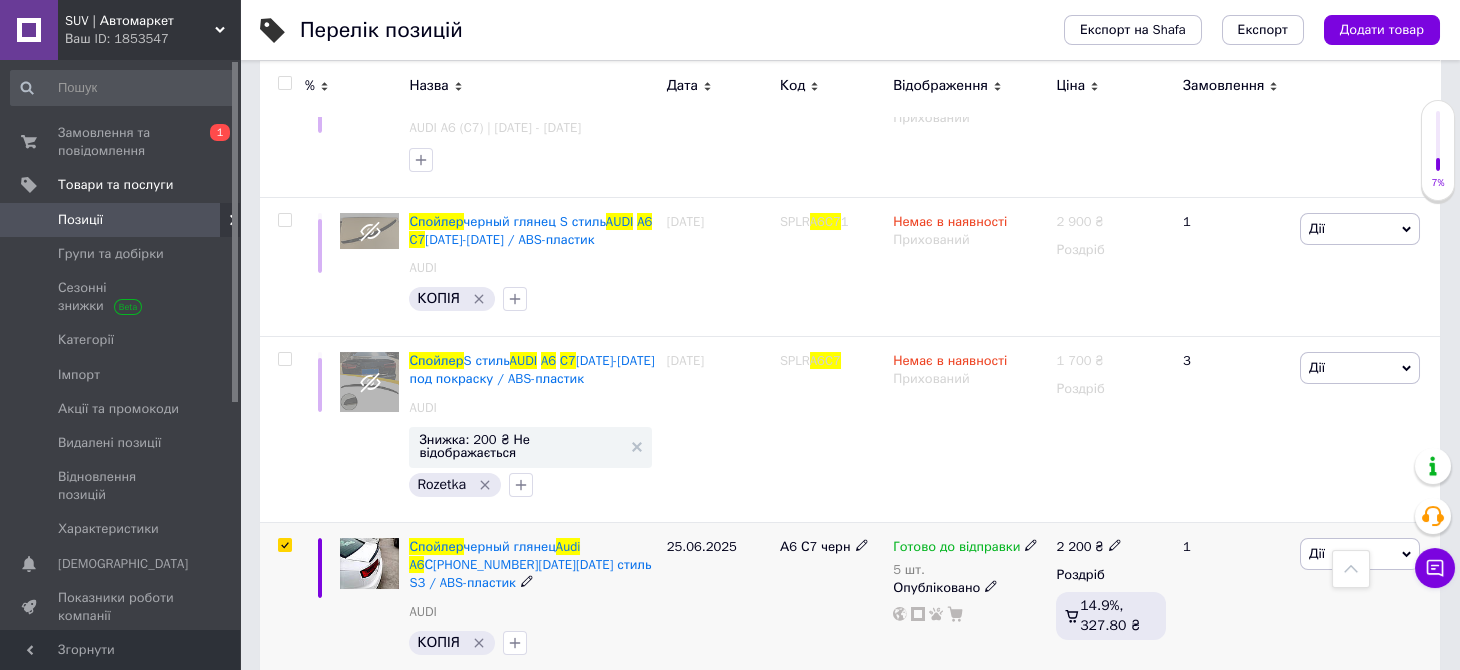 checkbox on "true" 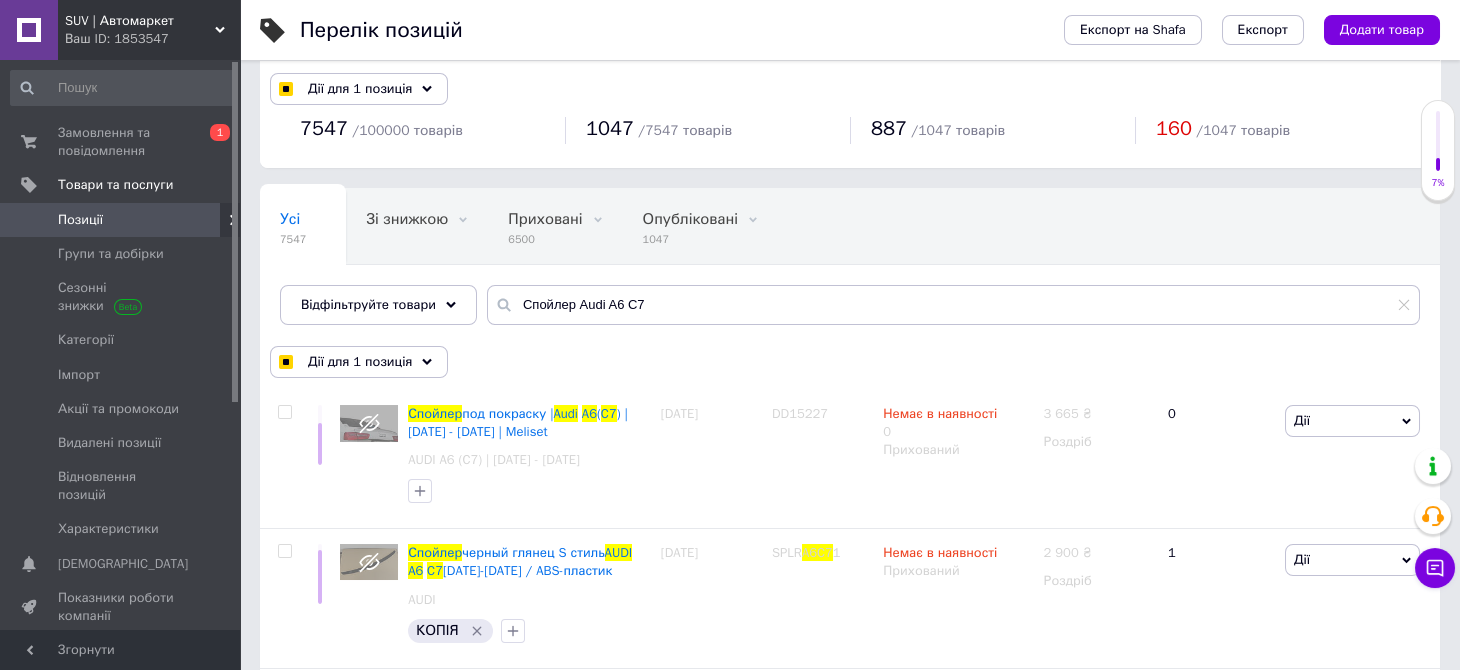 scroll, scrollTop: 0, scrollLeft: 0, axis: both 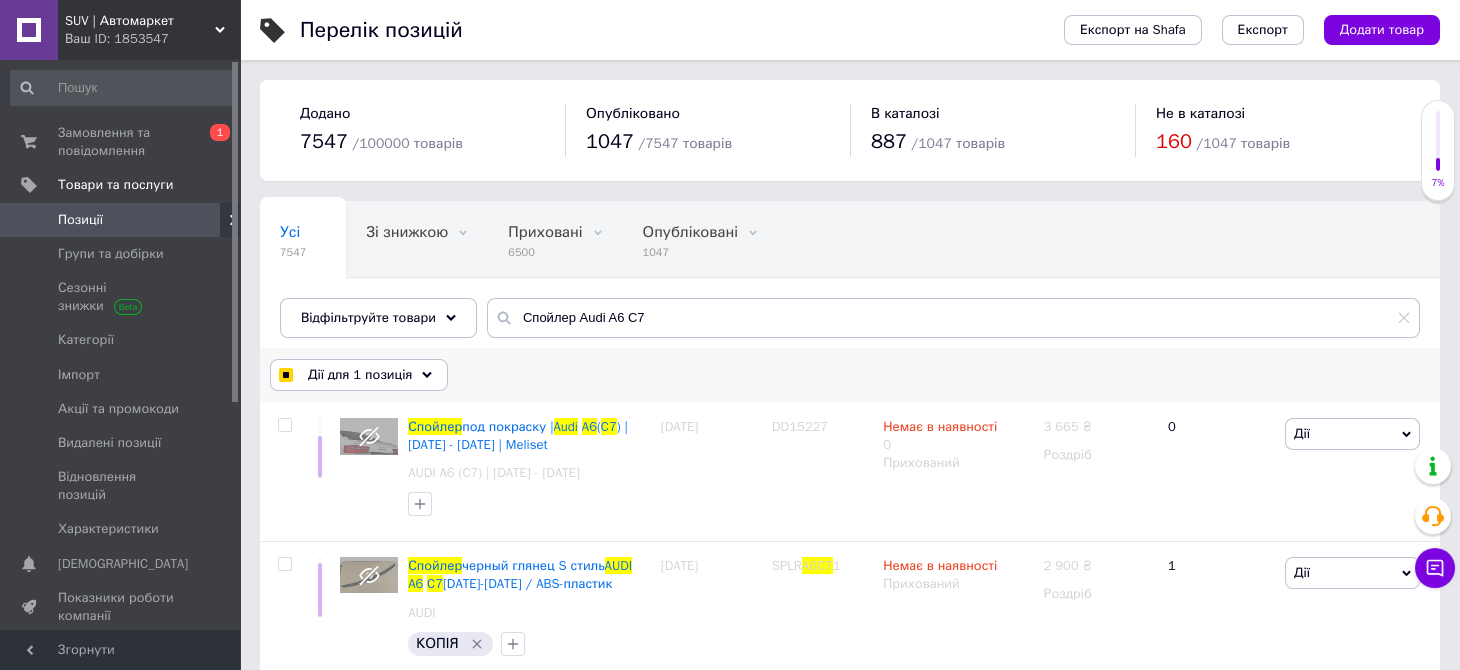 click on "Дії для 1 позиція" at bounding box center [360, 375] 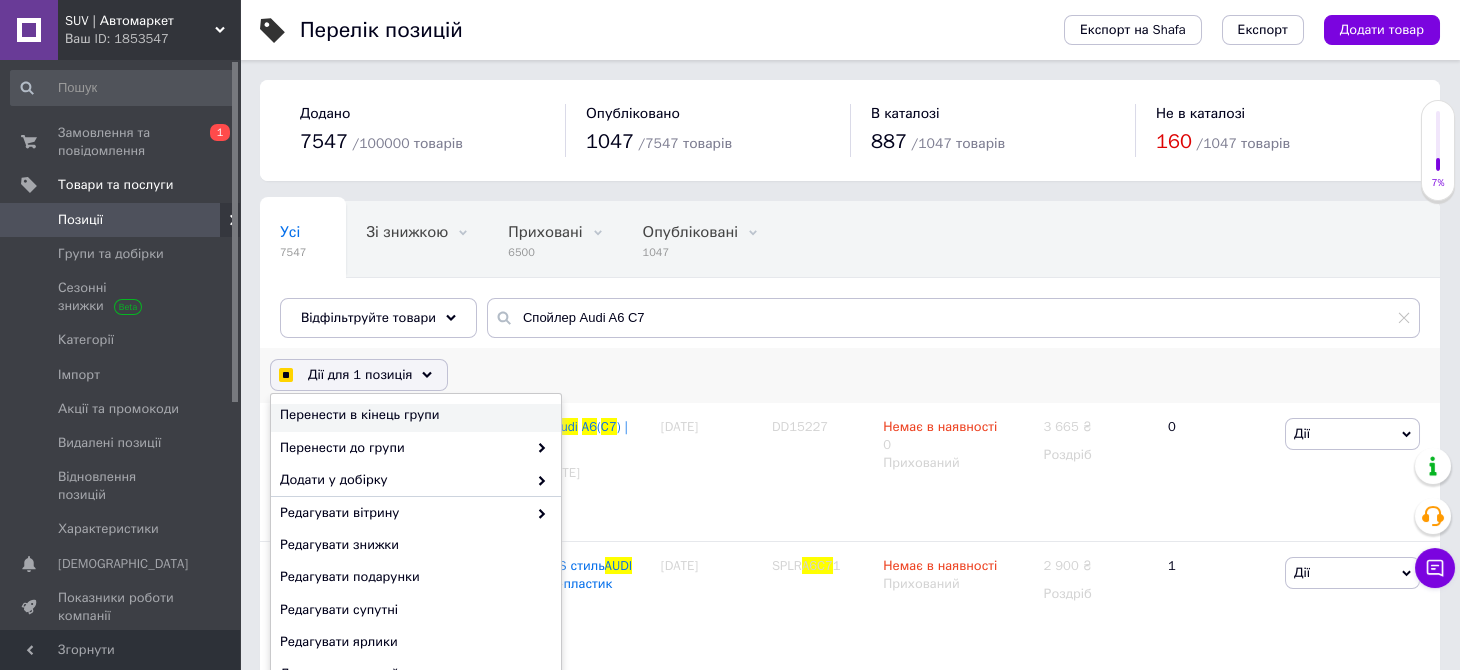 scroll, scrollTop: 99, scrollLeft: 0, axis: vertical 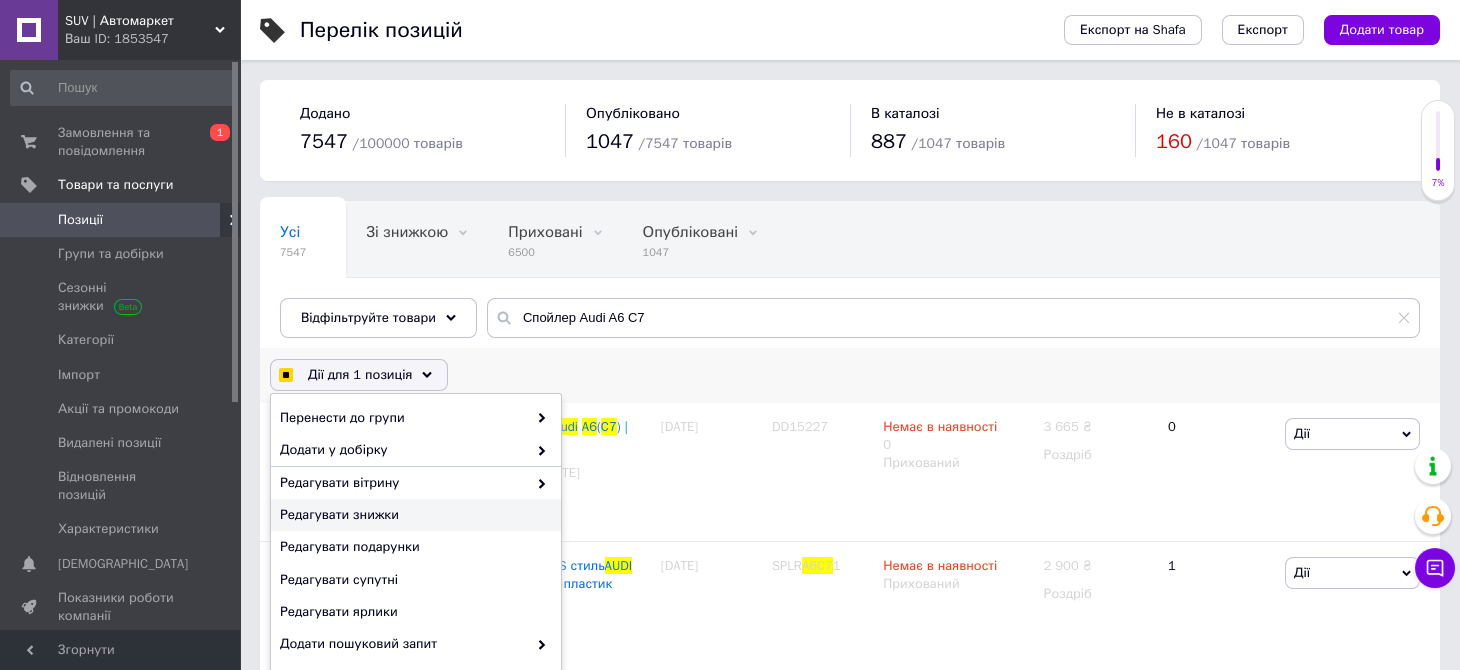 click on "Редагувати знижки" at bounding box center [413, 515] 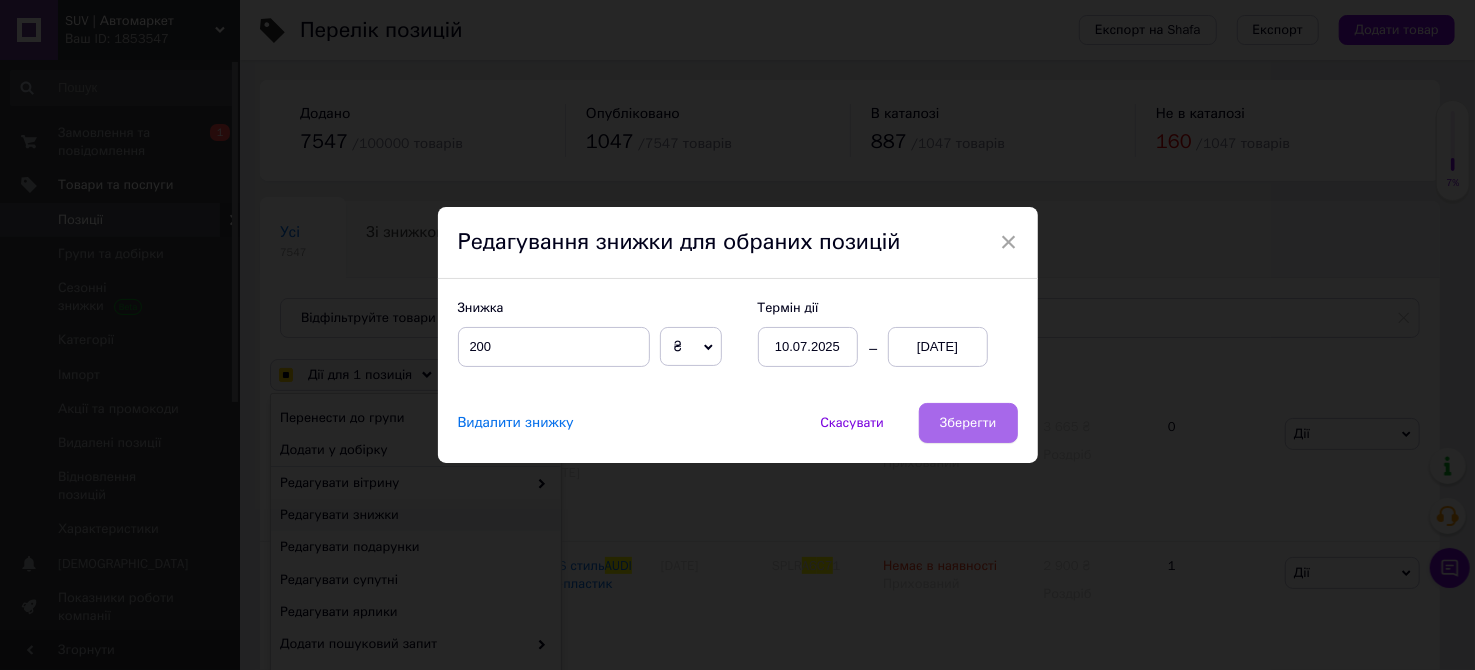 click on "Зберегти" at bounding box center (968, 423) 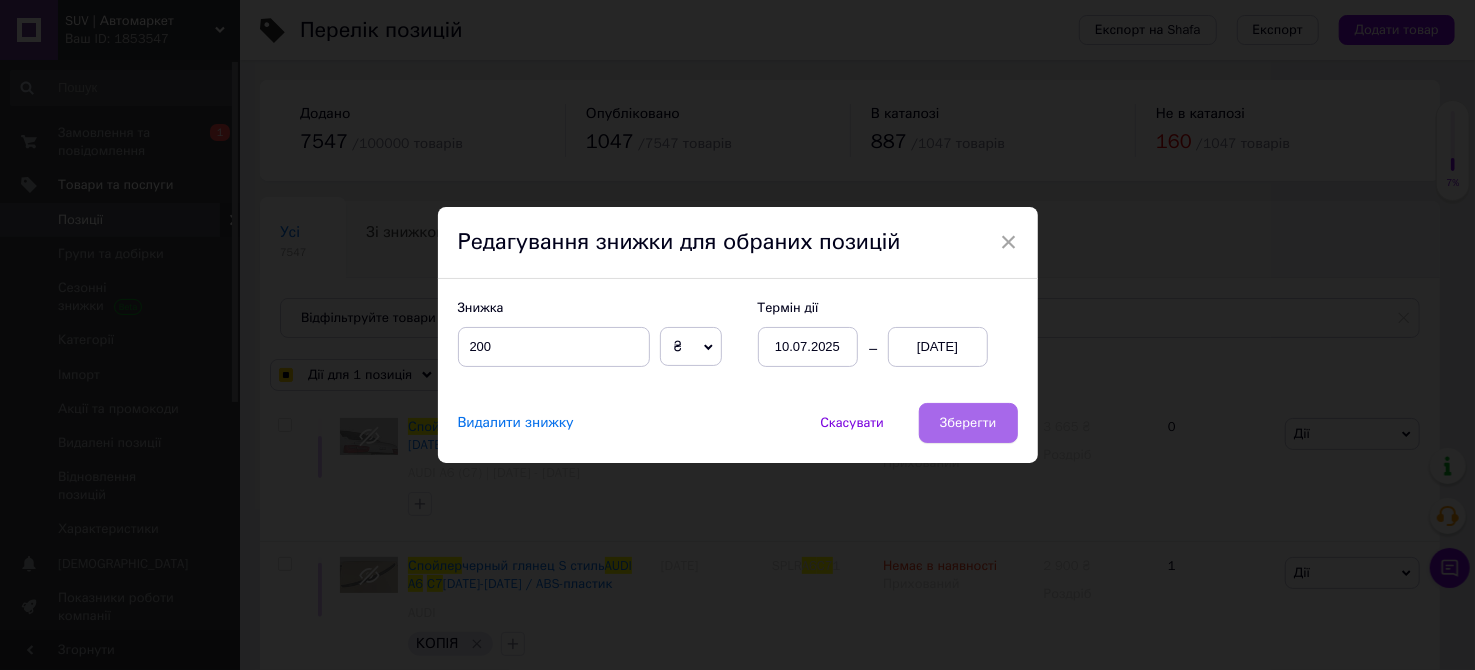 checkbox on "true" 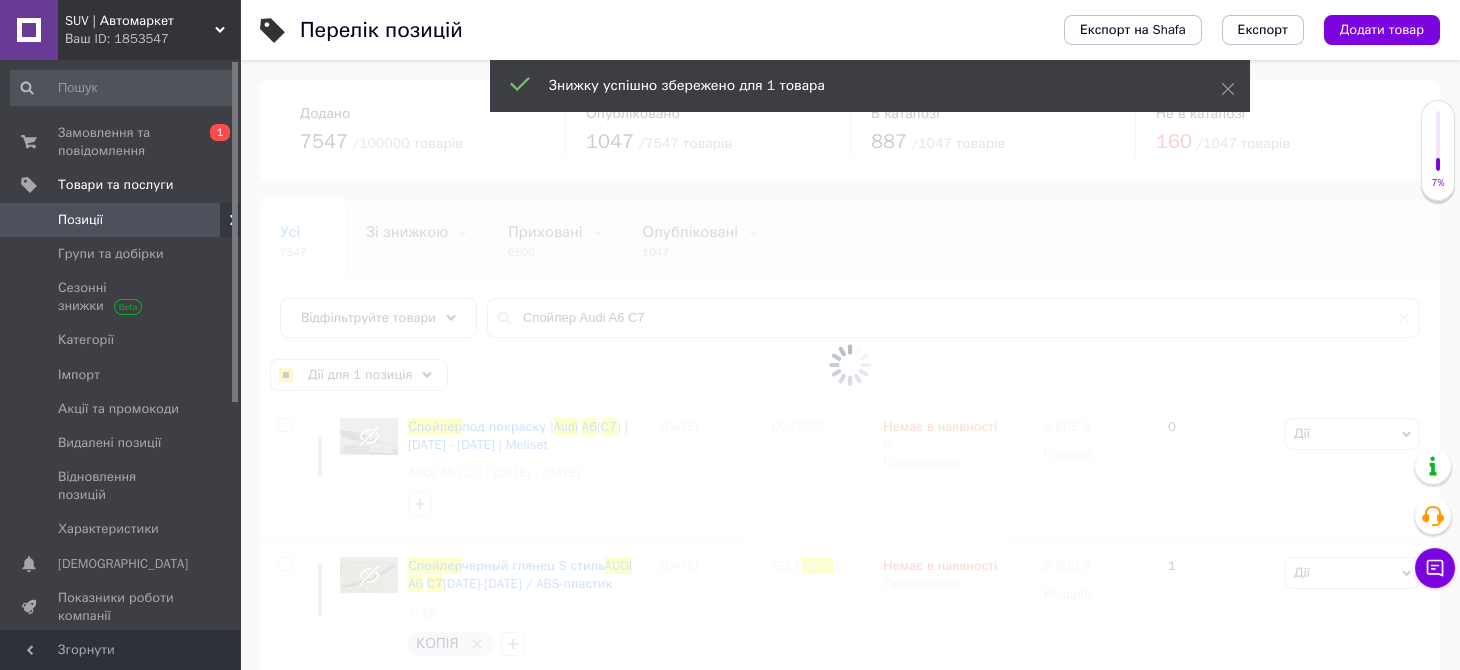 checkbox on "false" 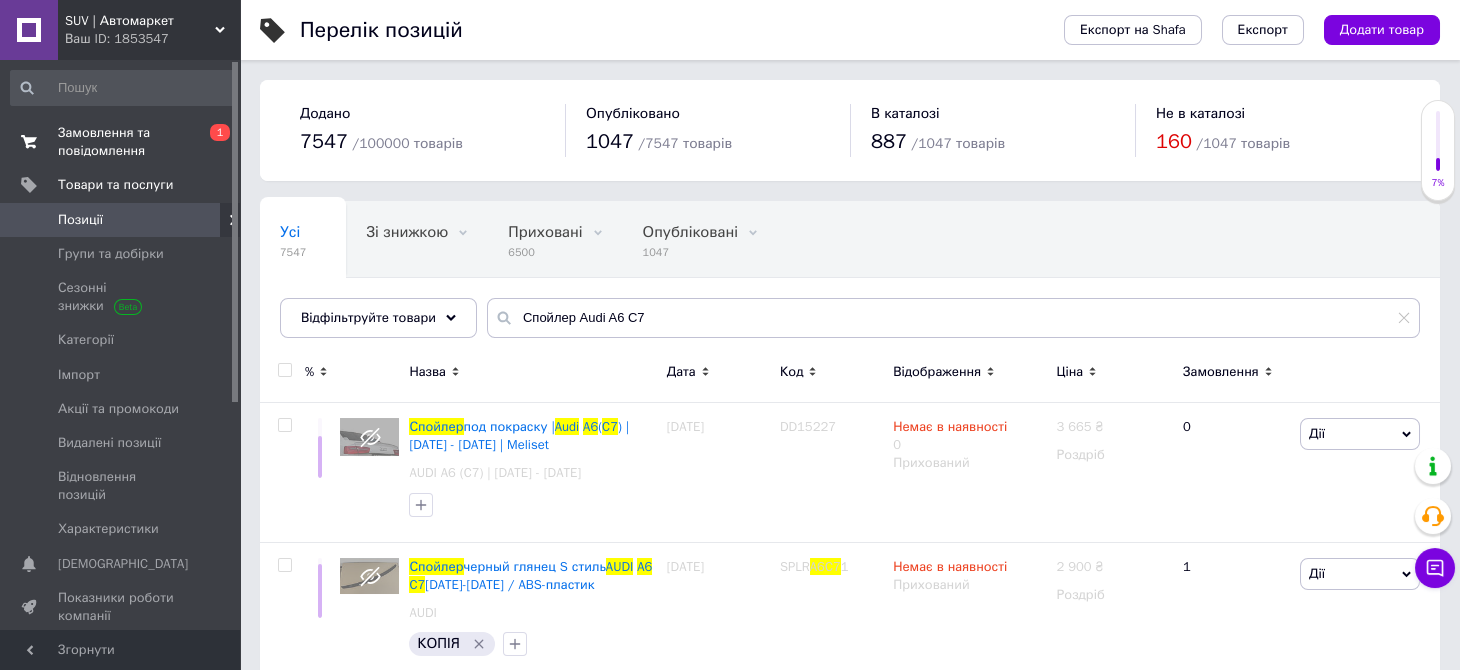 click on "Замовлення та повідомлення" at bounding box center [121, 142] 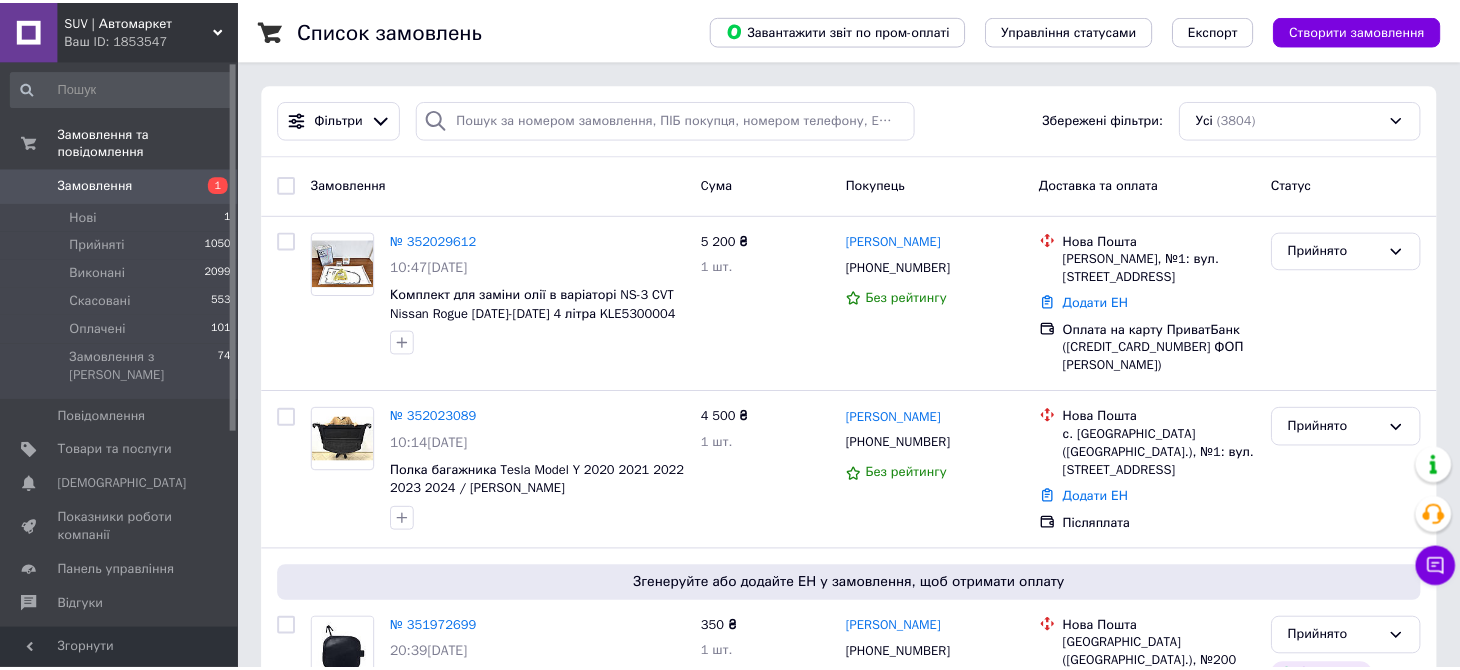 scroll, scrollTop: 0, scrollLeft: 0, axis: both 